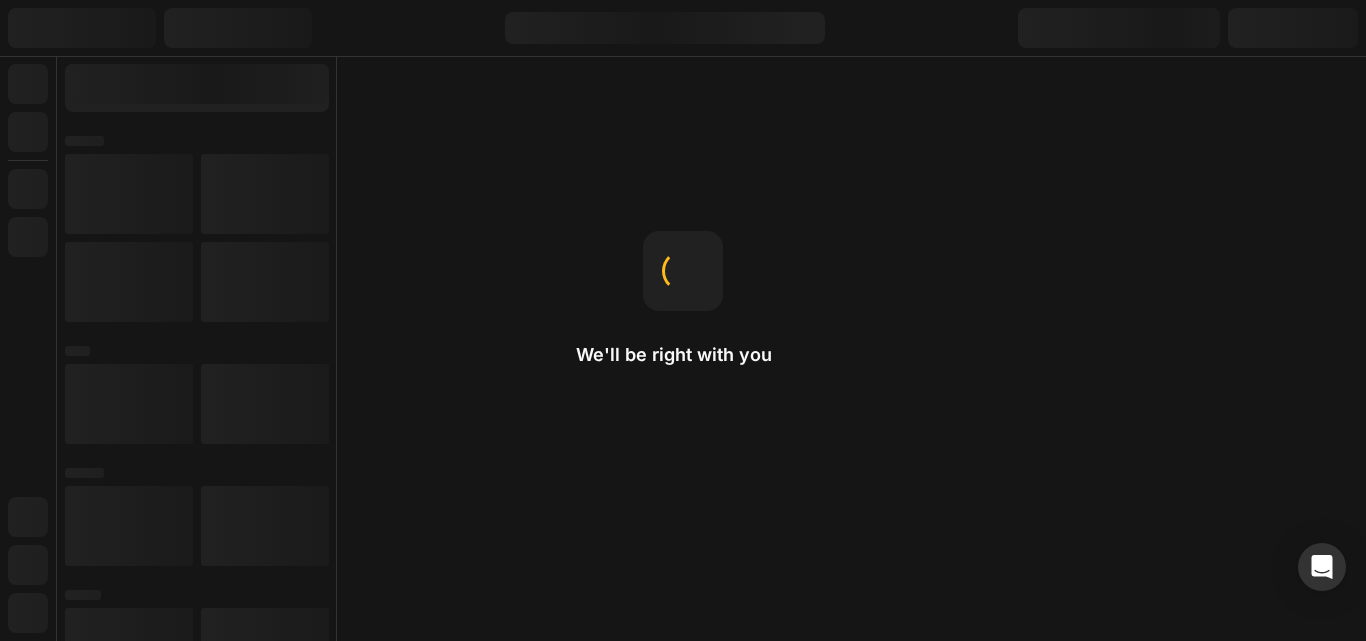 scroll, scrollTop: 0, scrollLeft: 0, axis: both 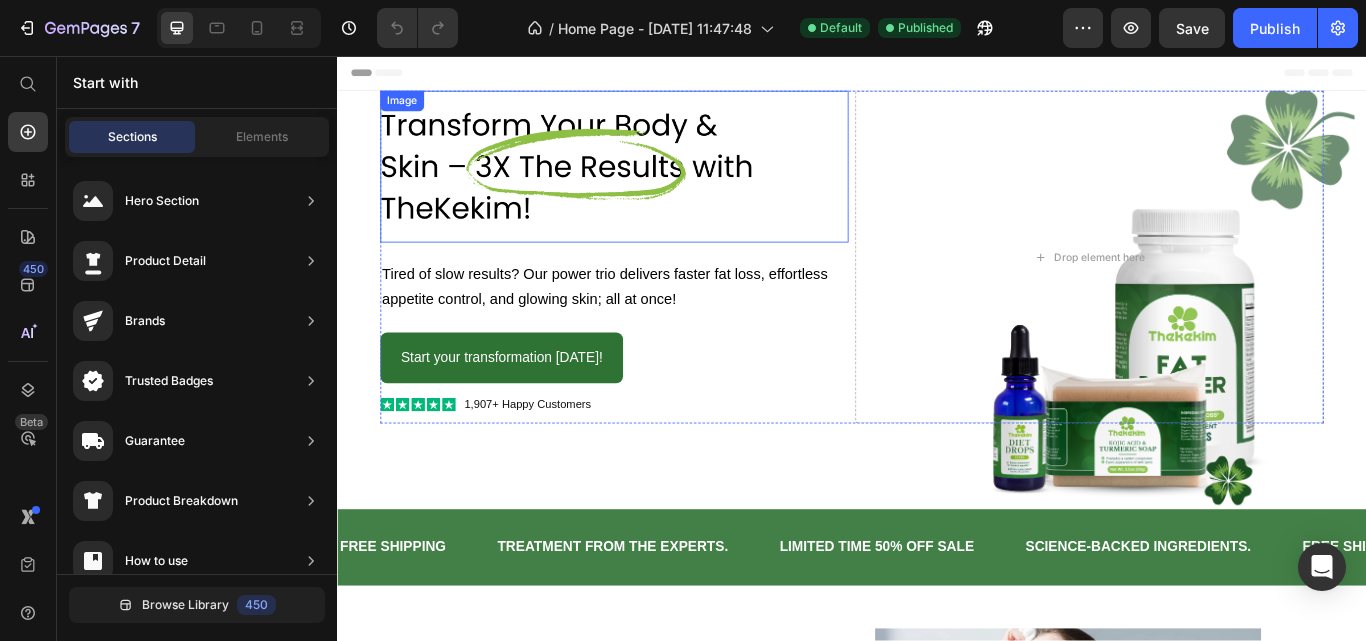 click at bounding box center (660, 185) 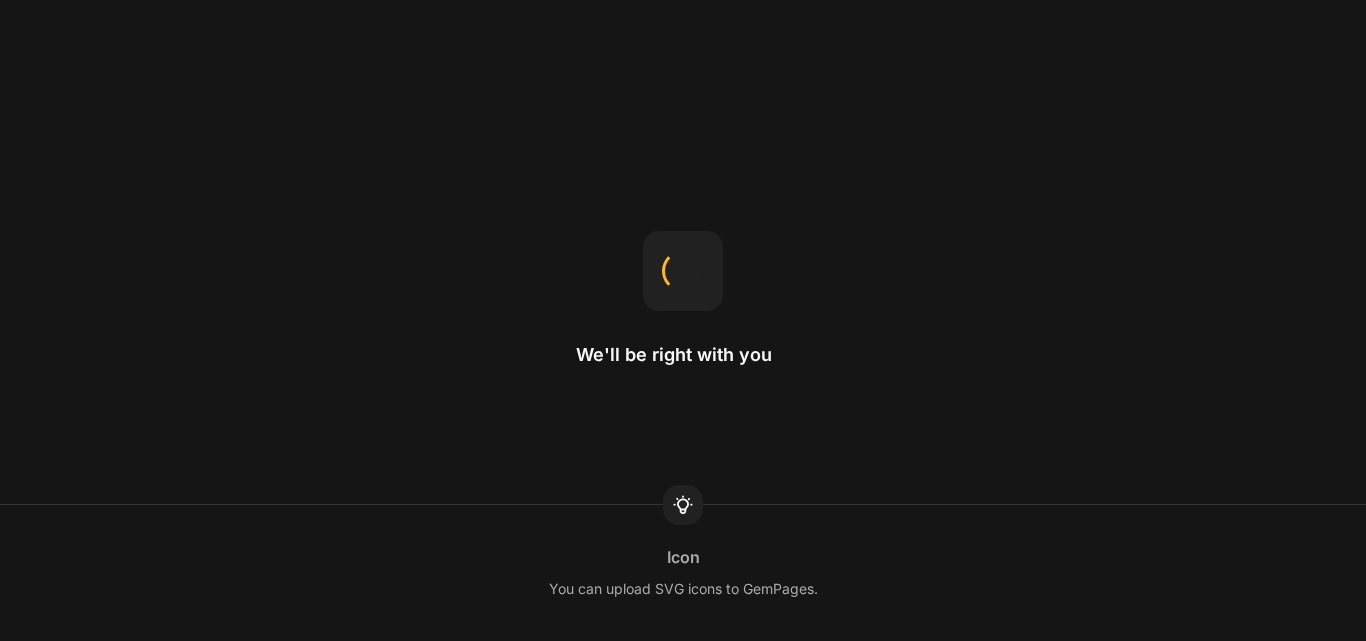 scroll, scrollTop: 0, scrollLeft: 0, axis: both 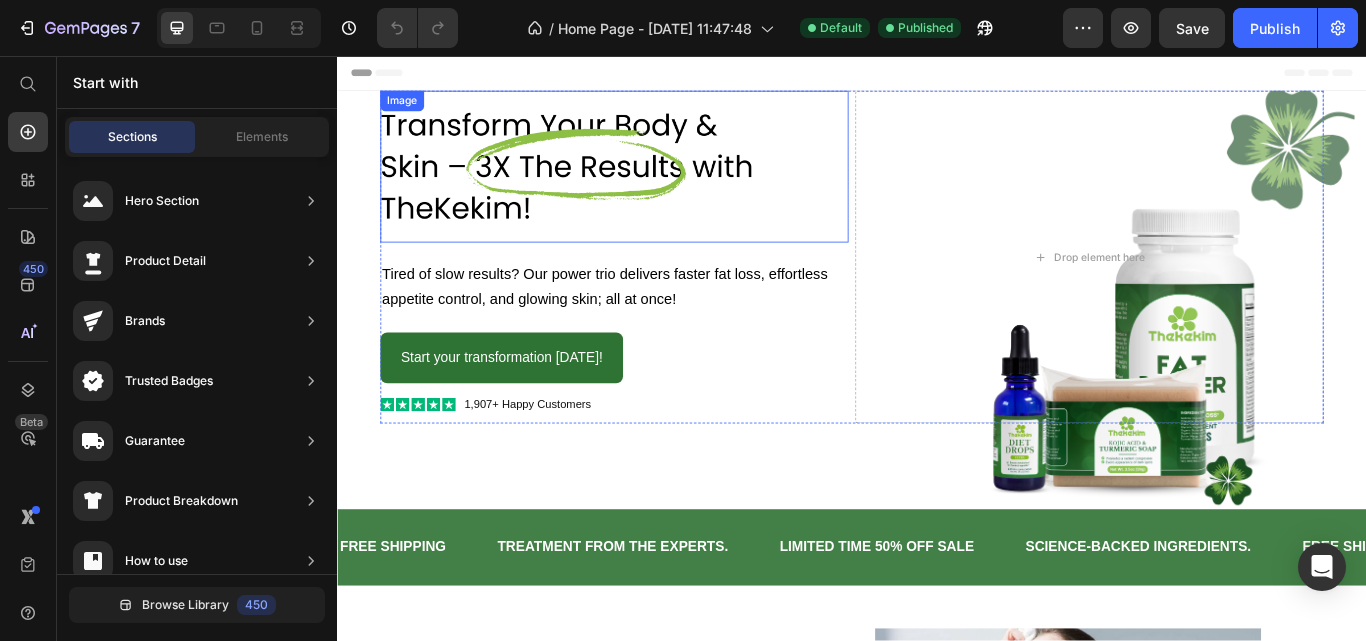 click at bounding box center [660, 185] 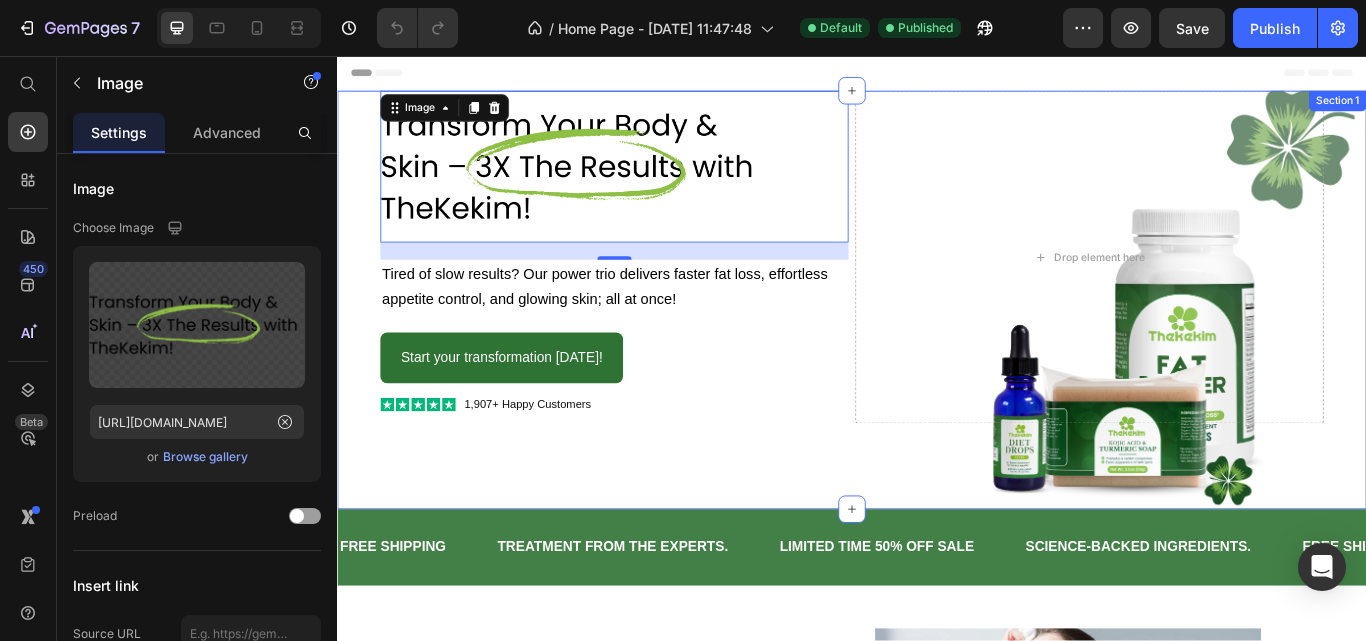 drag, startPoint x: 1485, startPoint y: 317, endPoint x: 1428, endPoint y: 327, distance: 57.870544 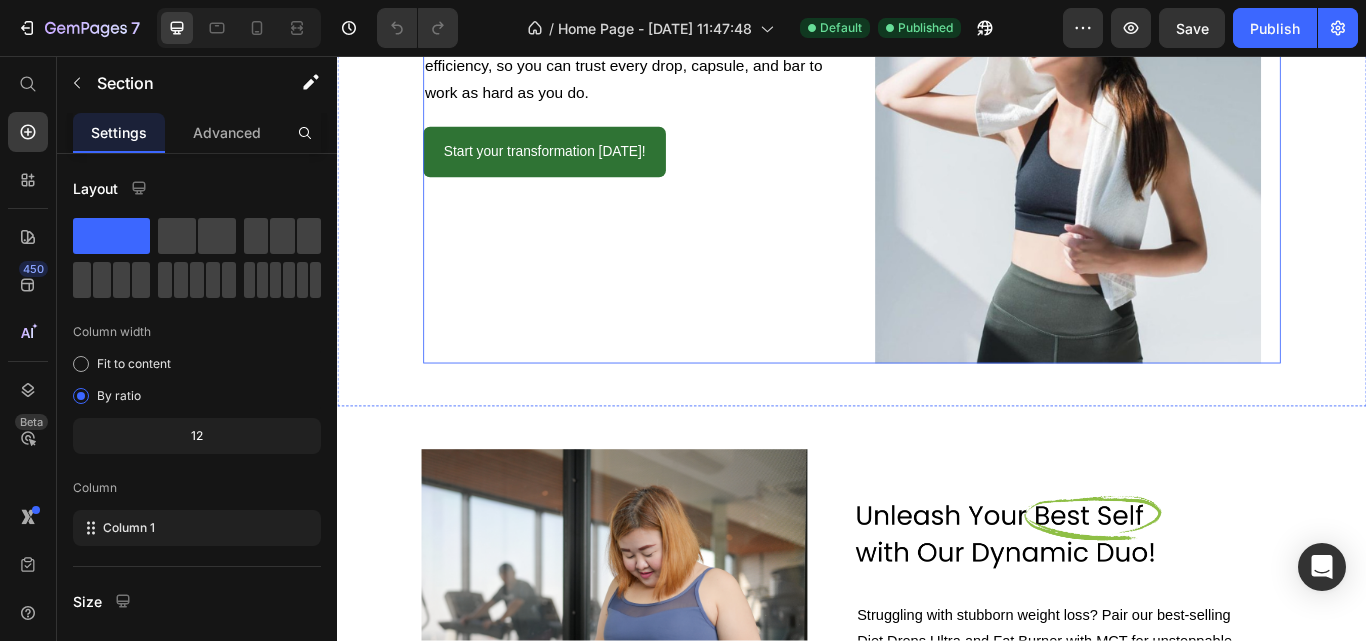 scroll, scrollTop: 500, scrollLeft: 0, axis: vertical 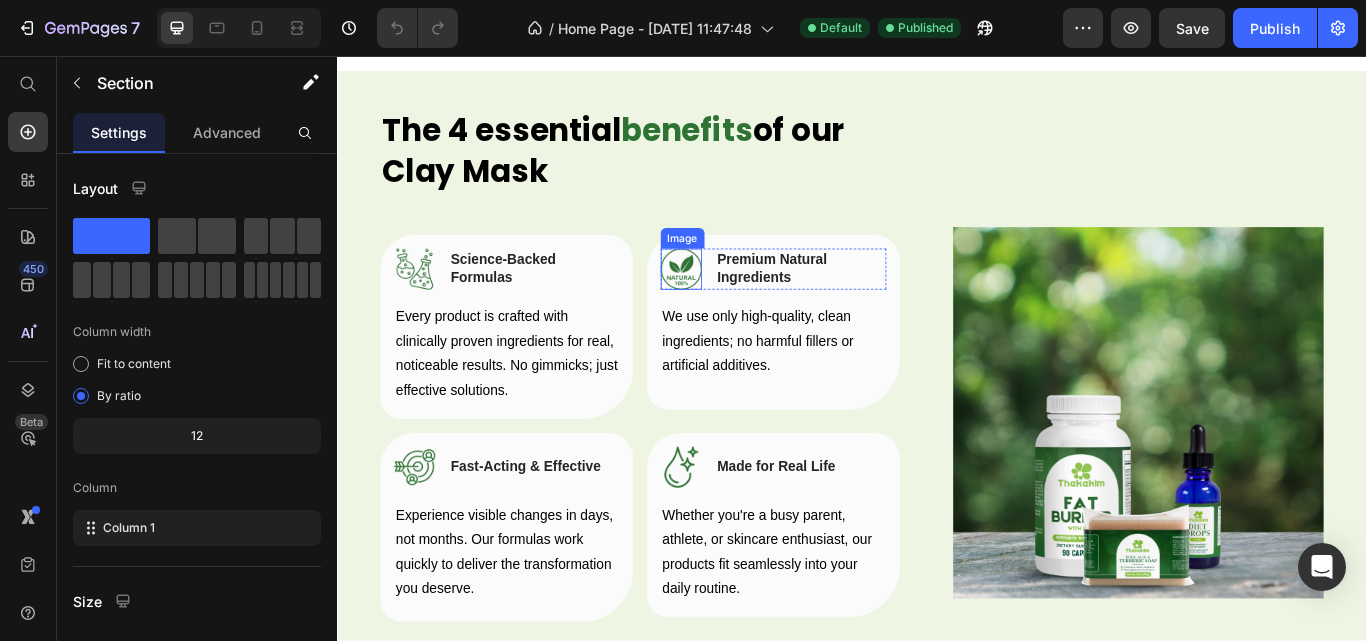 click at bounding box center [738, 305] 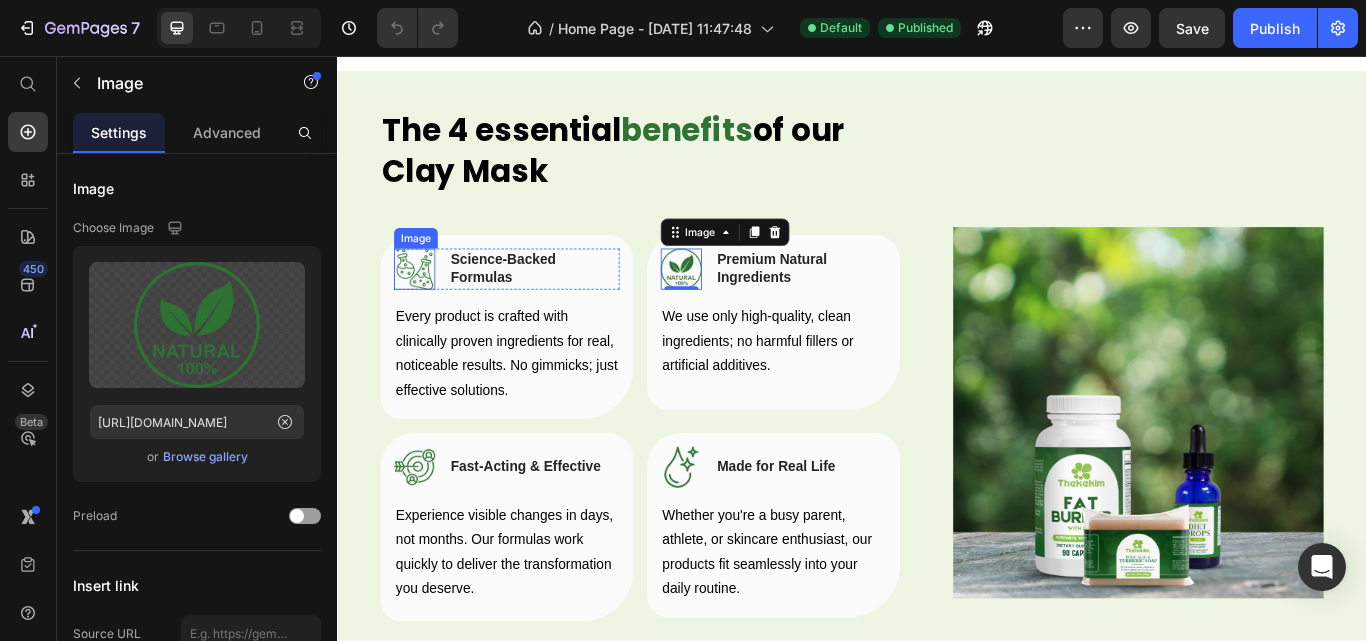 click at bounding box center (427, 305) 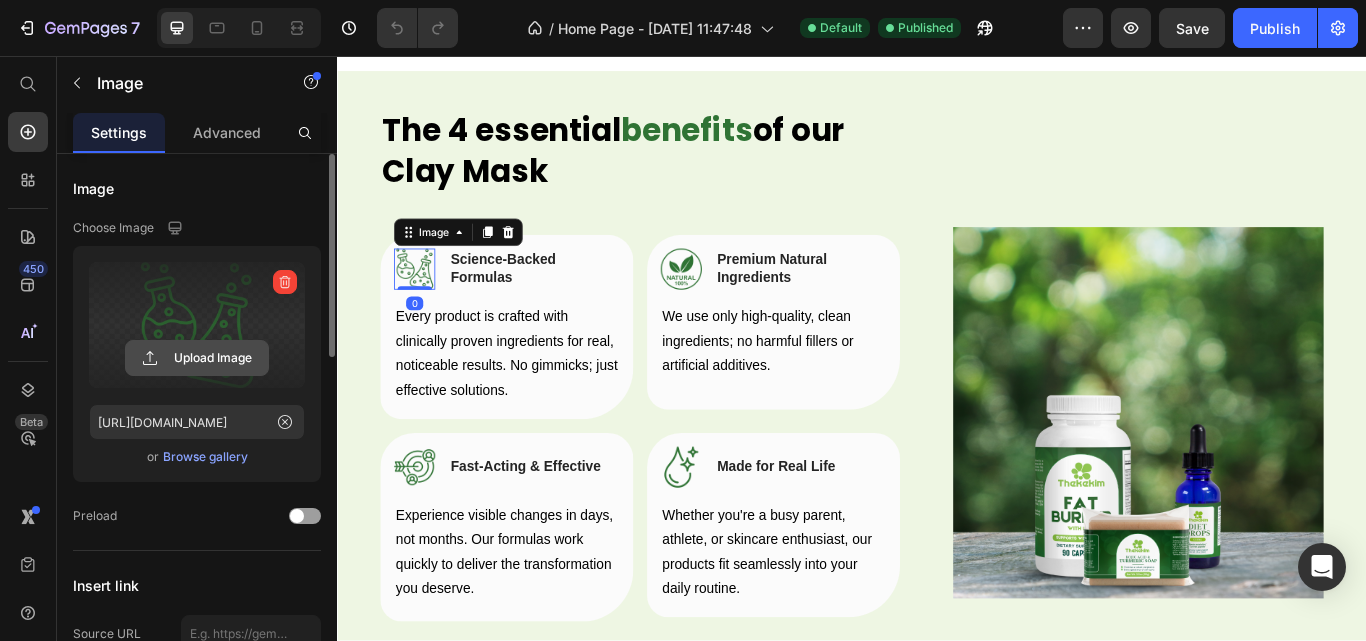 click 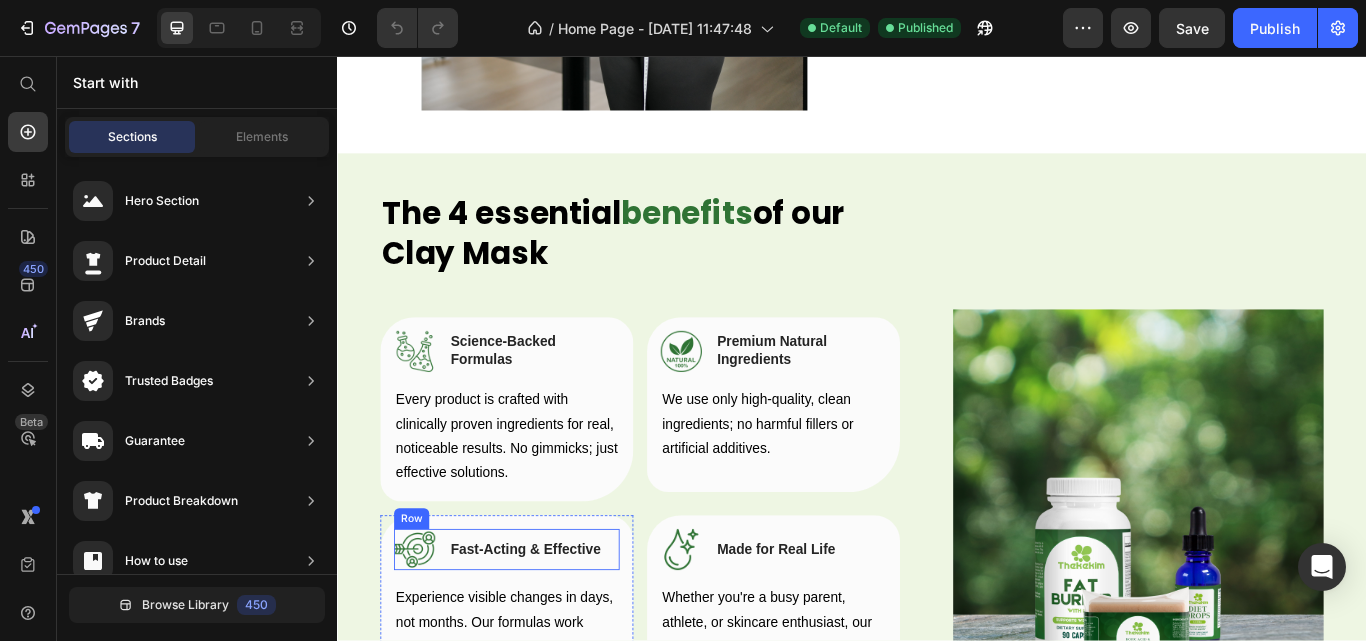 scroll, scrollTop: 1704, scrollLeft: 0, axis: vertical 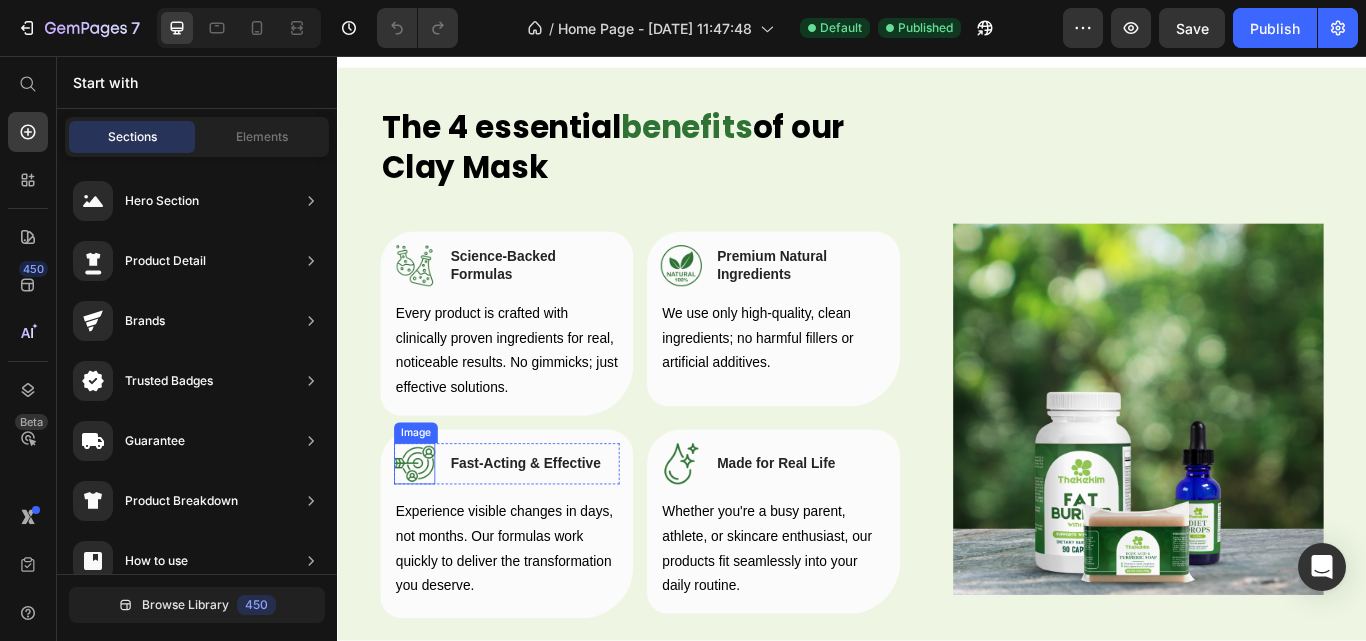 click at bounding box center (427, 532) 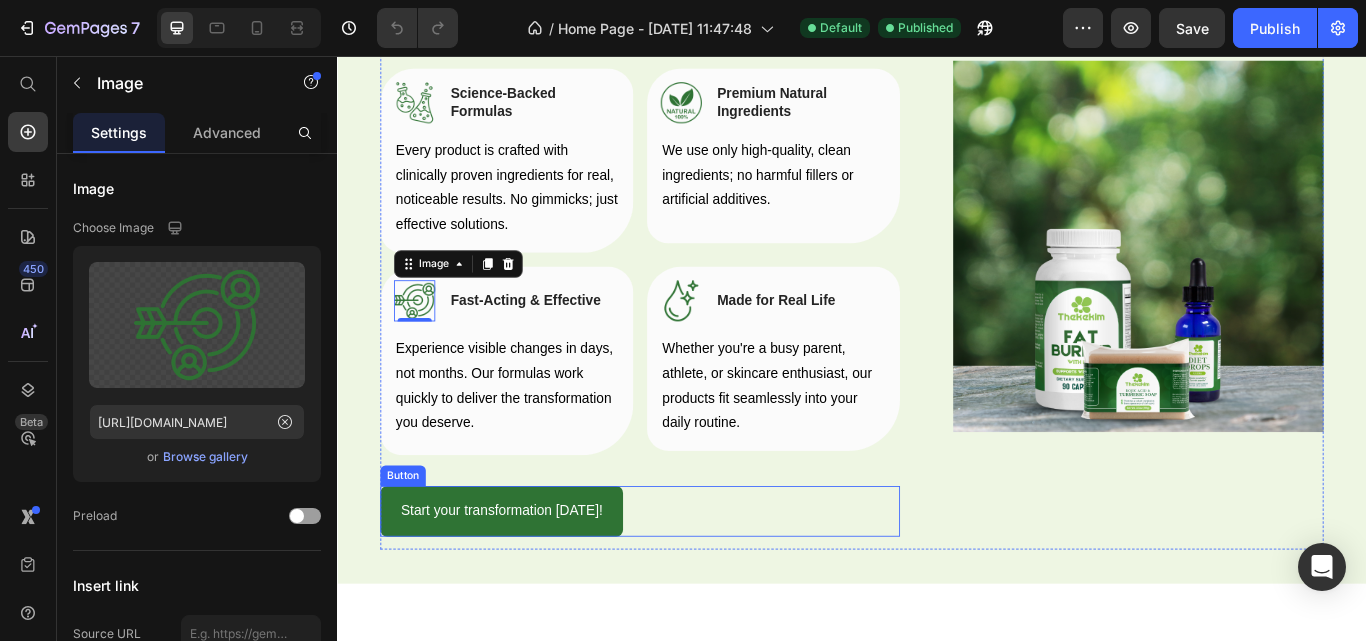 scroll, scrollTop: 1904, scrollLeft: 0, axis: vertical 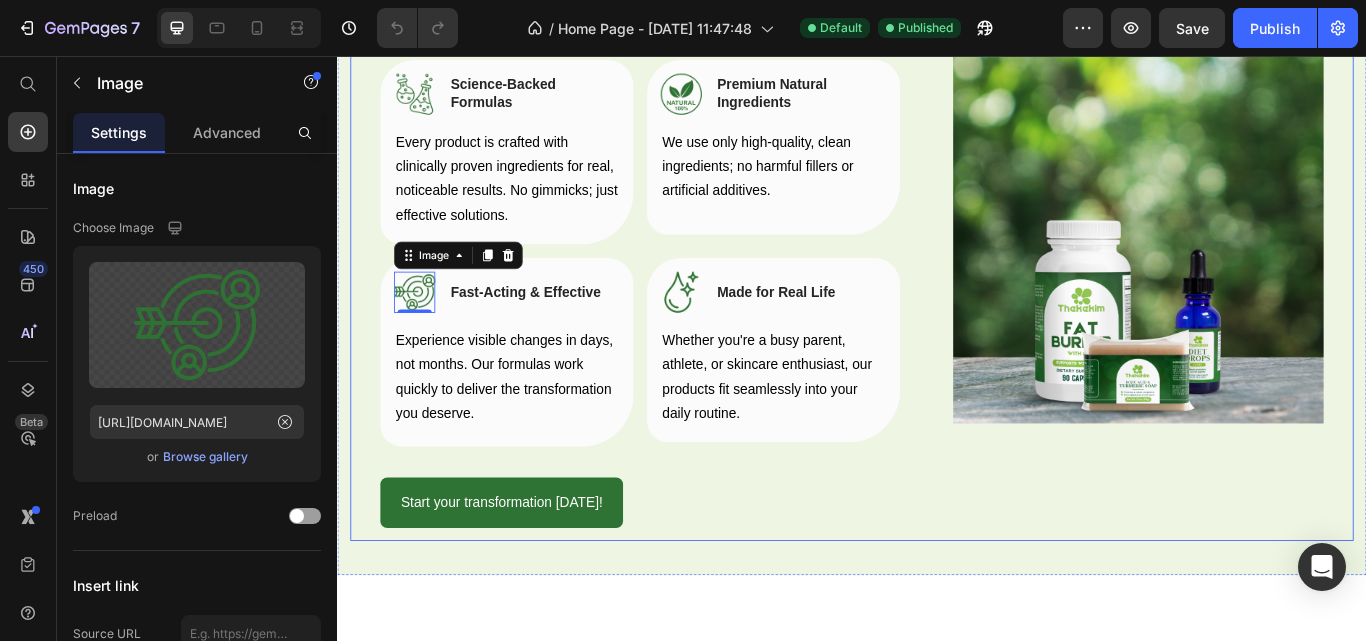 drag, startPoint x: 1481, startPoint y: 532, endPoint x: 1283, endPoint y: 543, distance: 198.30531 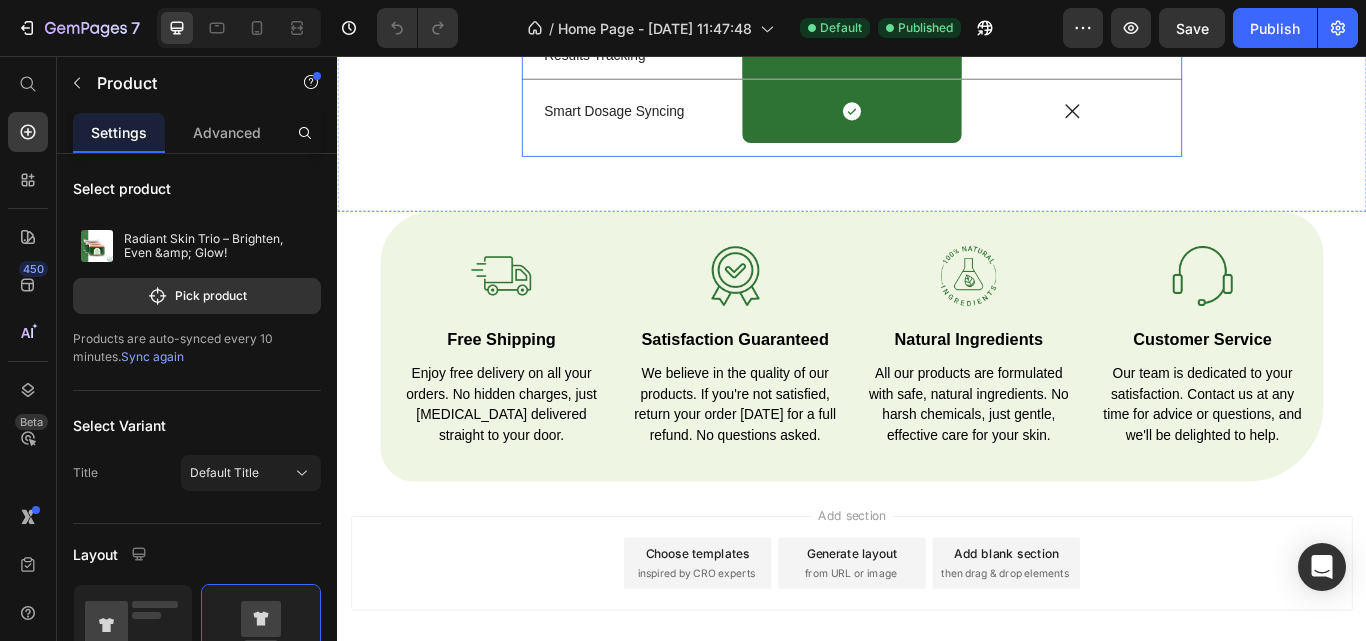 scroll, scrollTop: 3186, scrollLeft: 0, axis: vertical 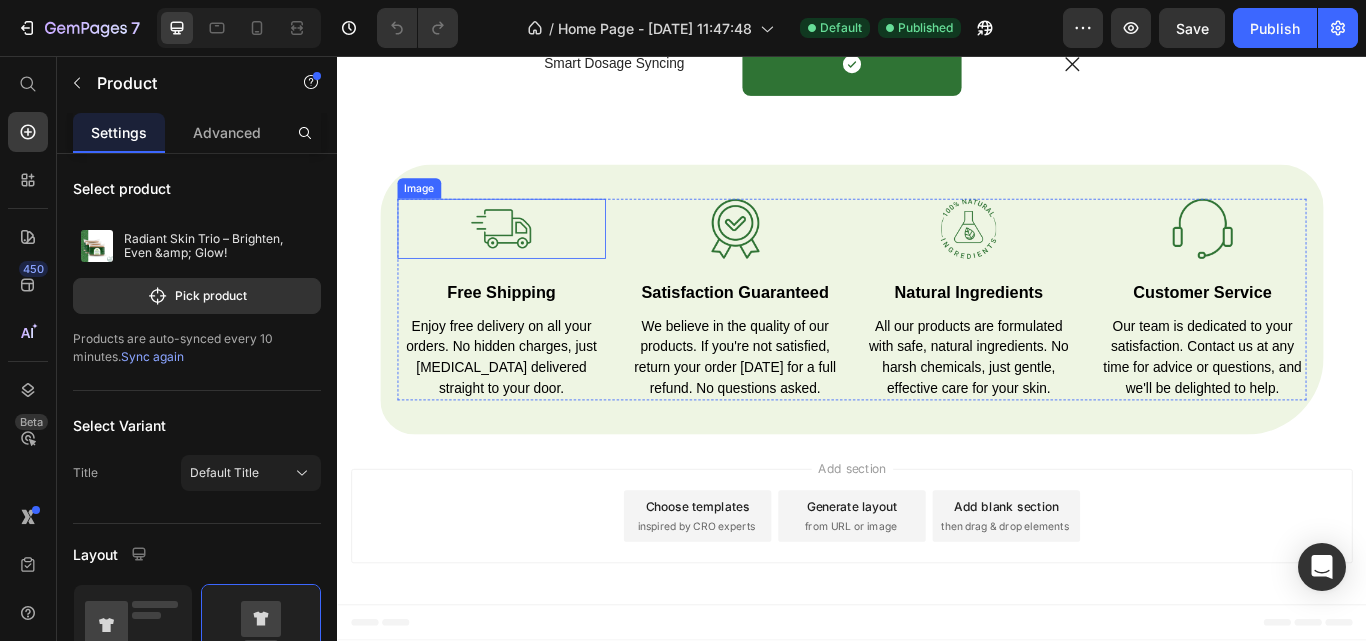 click at bounding box center [528, 258] 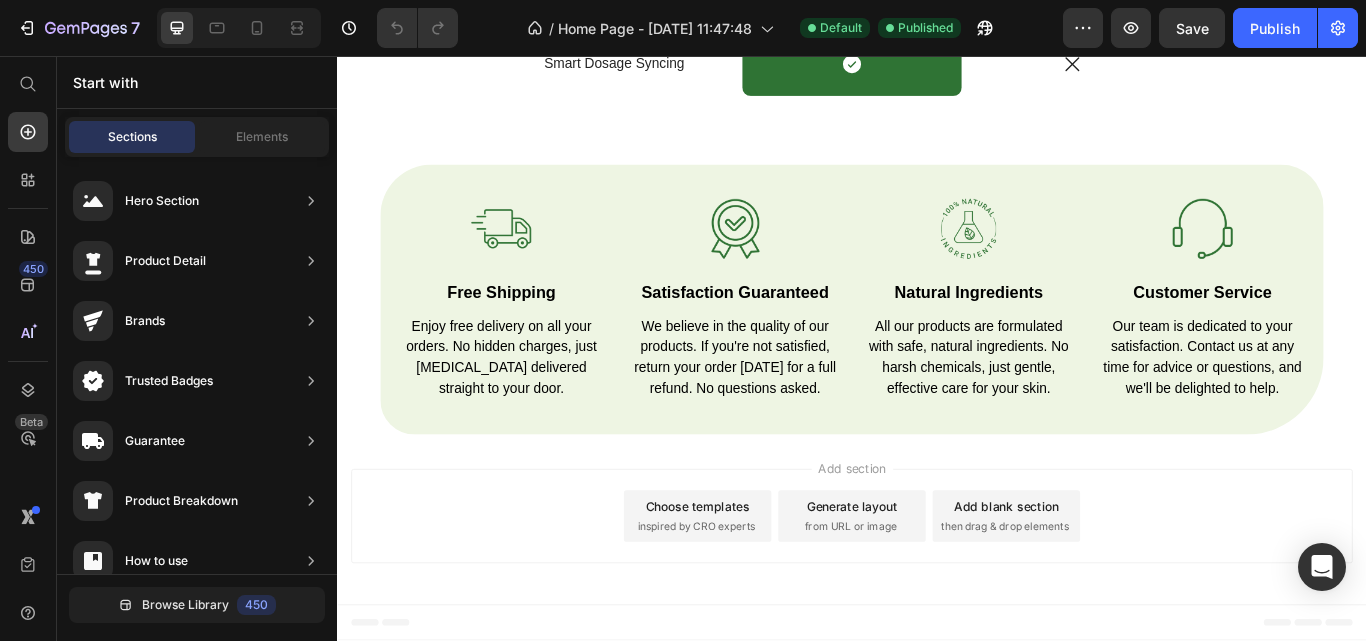 click on "Add section Choose templates inspired by CRO experts Generate layout from URL or image Add blank section then drag & drop elements" at bounding box center [937, 593] 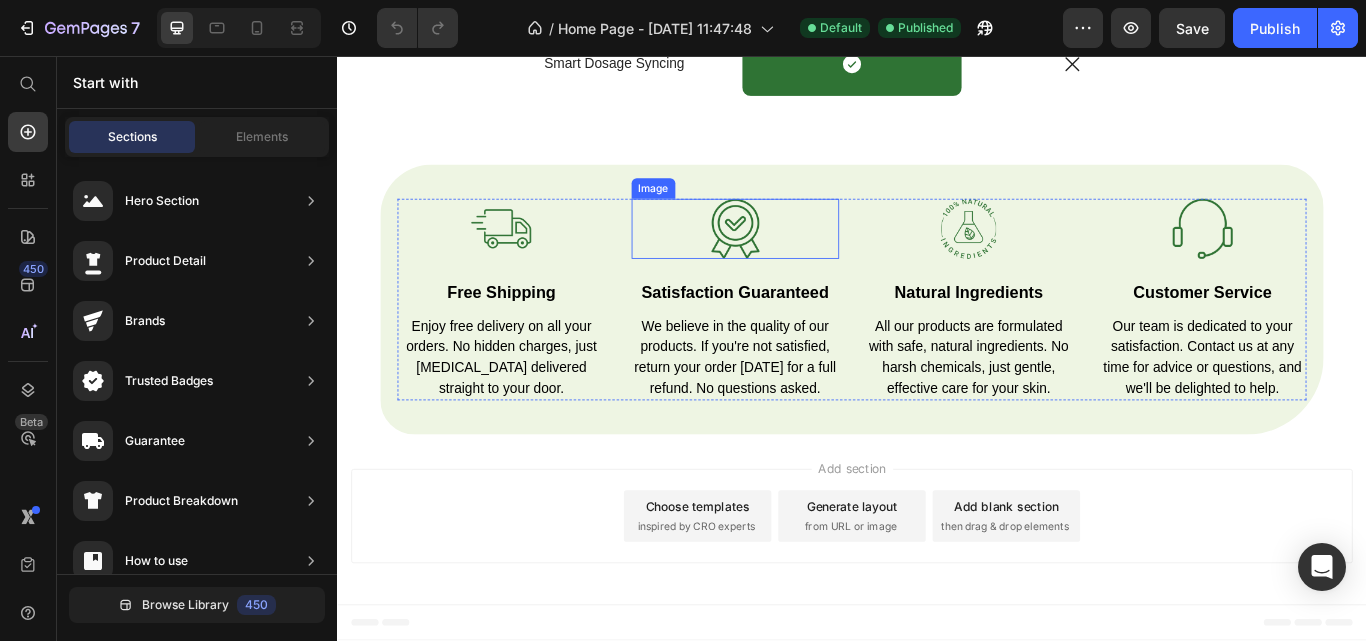 click at bounding box center (801, 258) 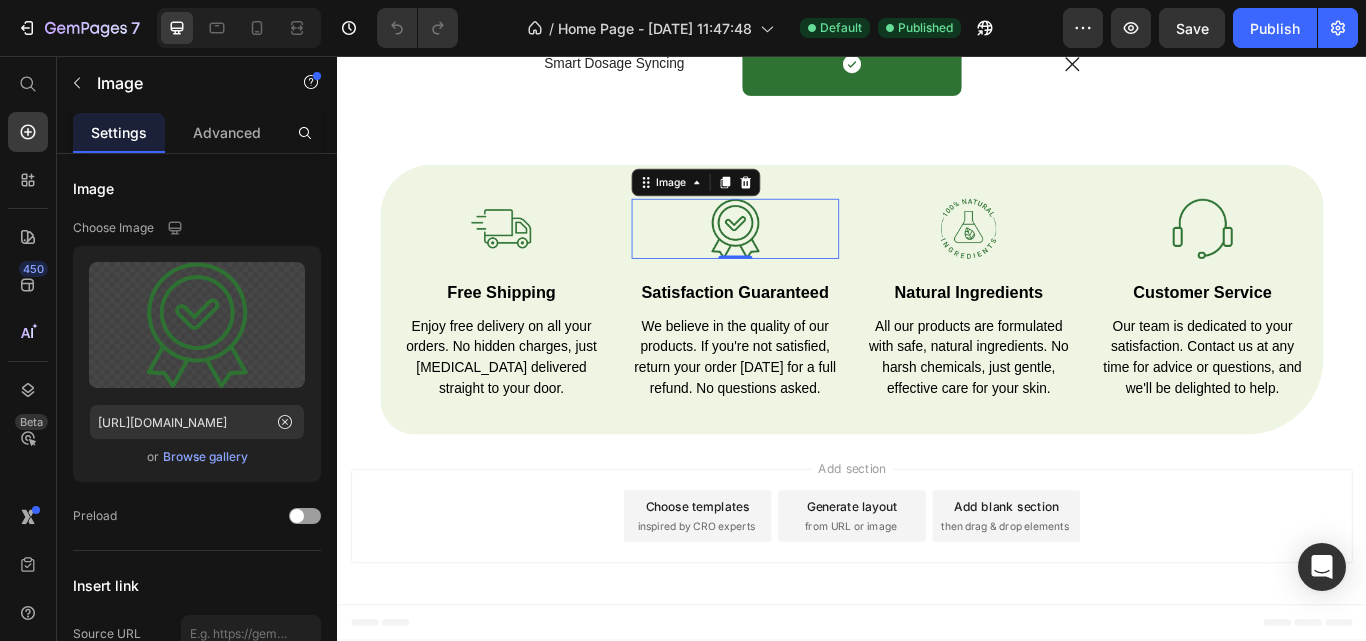 click on "Add section Choose templates inspired by CRO experts Generate layout from URL or image Add blank section then drag & drop elements" at bounding box center [937, 597] 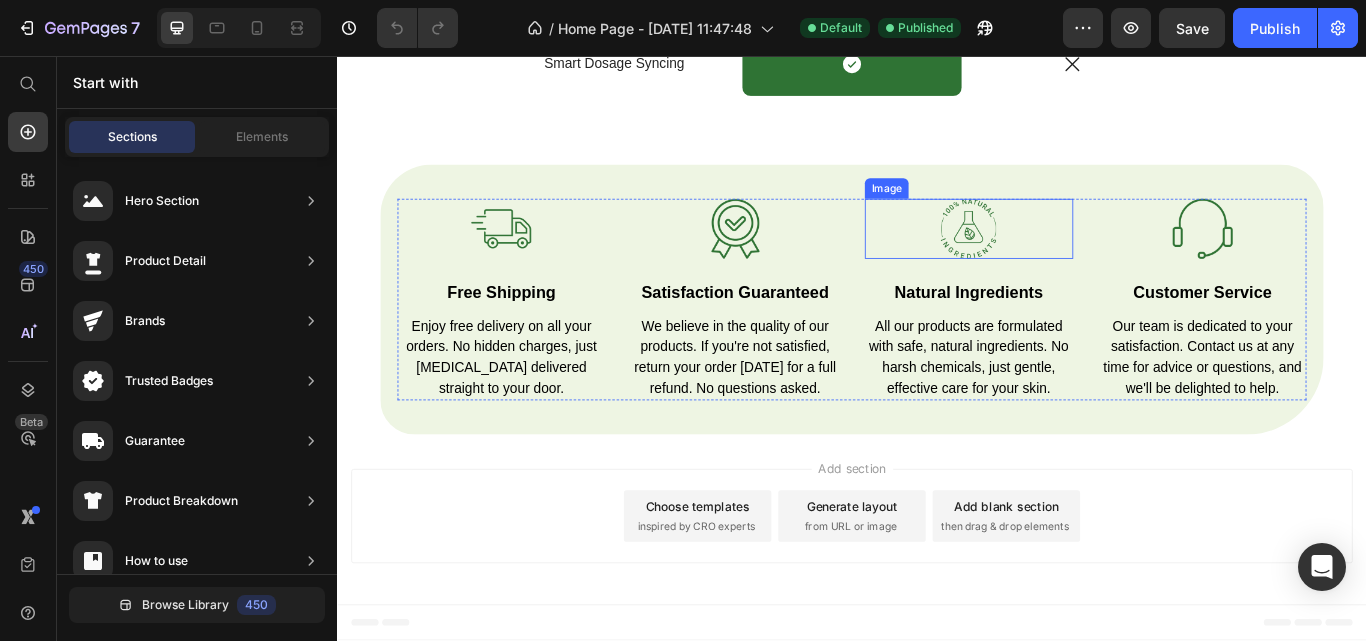 click at bounding box center [1073, 258] 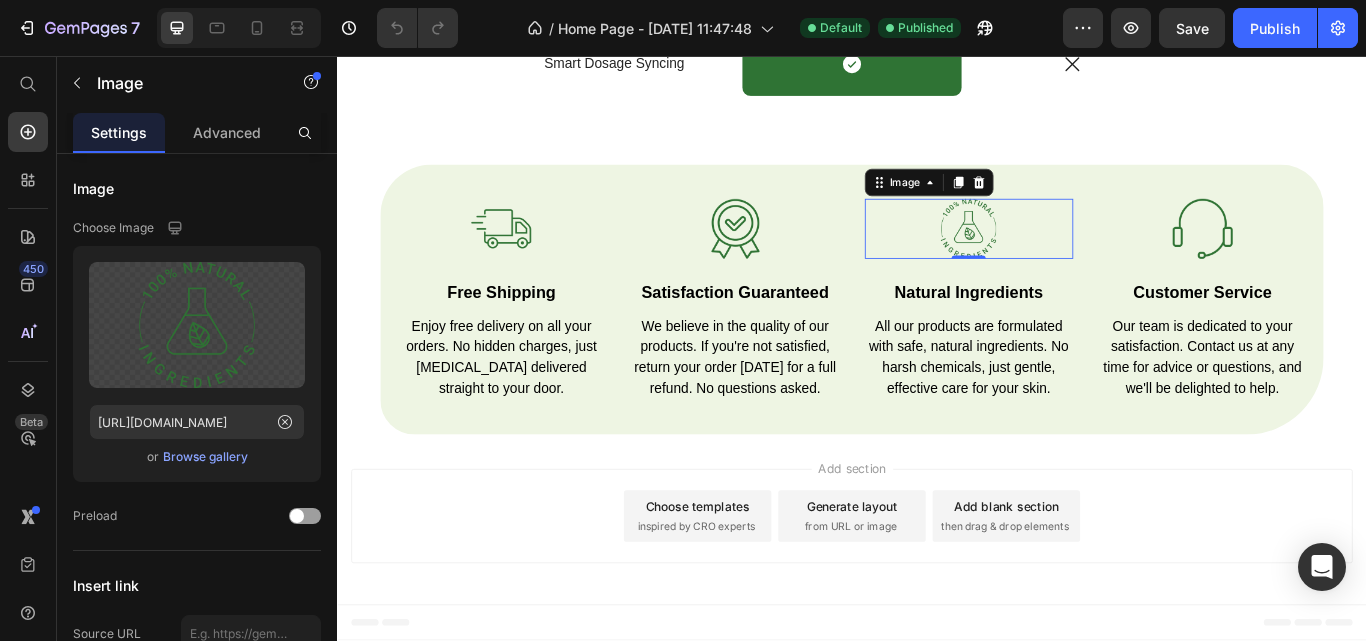 click on "Add section Choose templates inspired by CRO experts Generate layout from URL or image Add blank section then drag & drop elements" at bounding box center (937, 593) 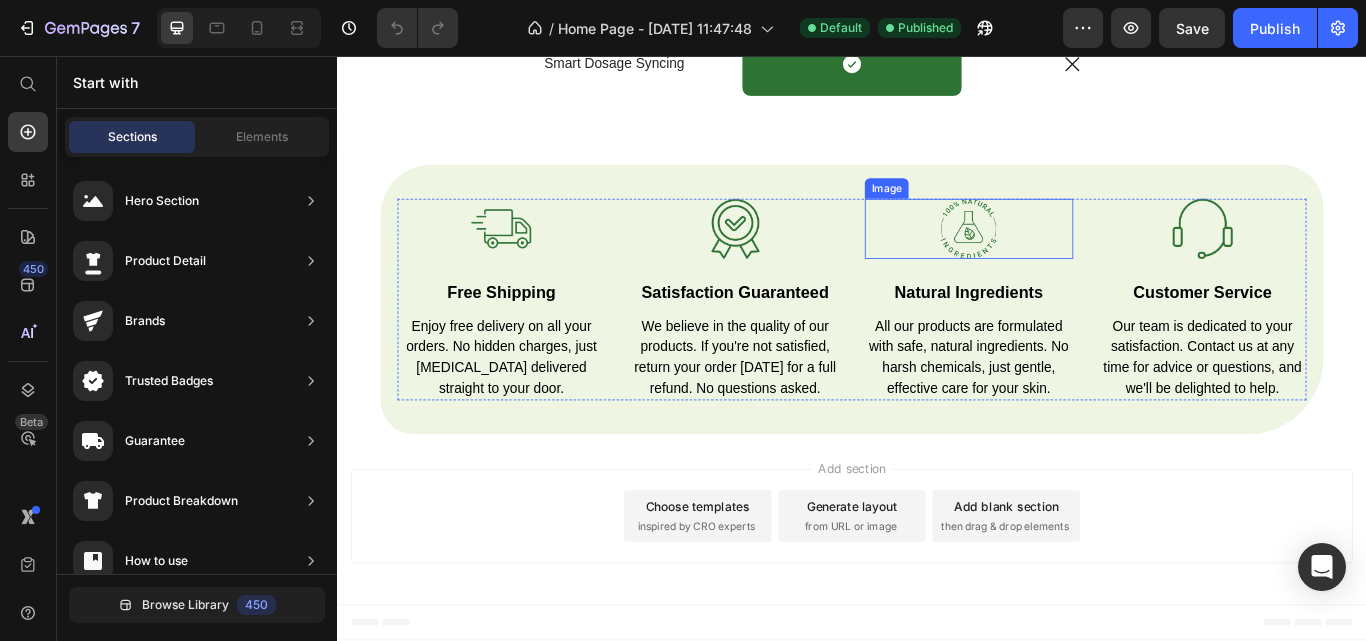 click at bounding box center [1073, 258] 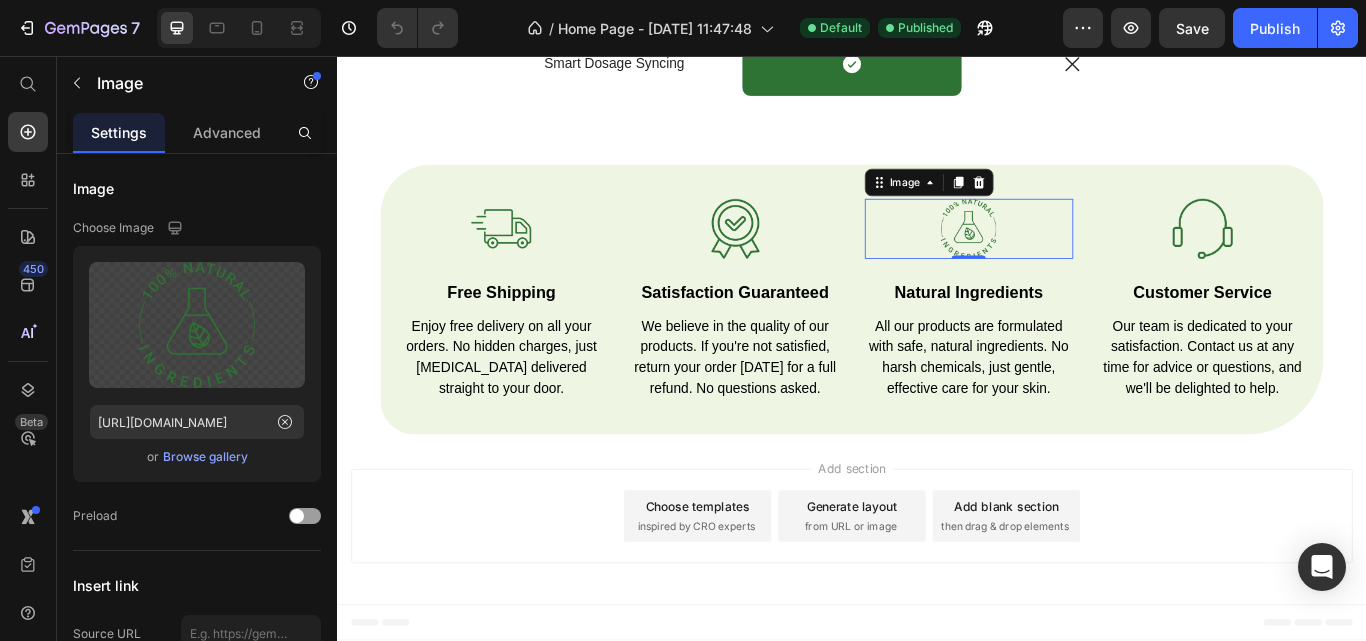 drag, startPoint x: 1510, startPoint y: 578, endPoint x: 1507, endPoint y: 558, distance: 20.22375 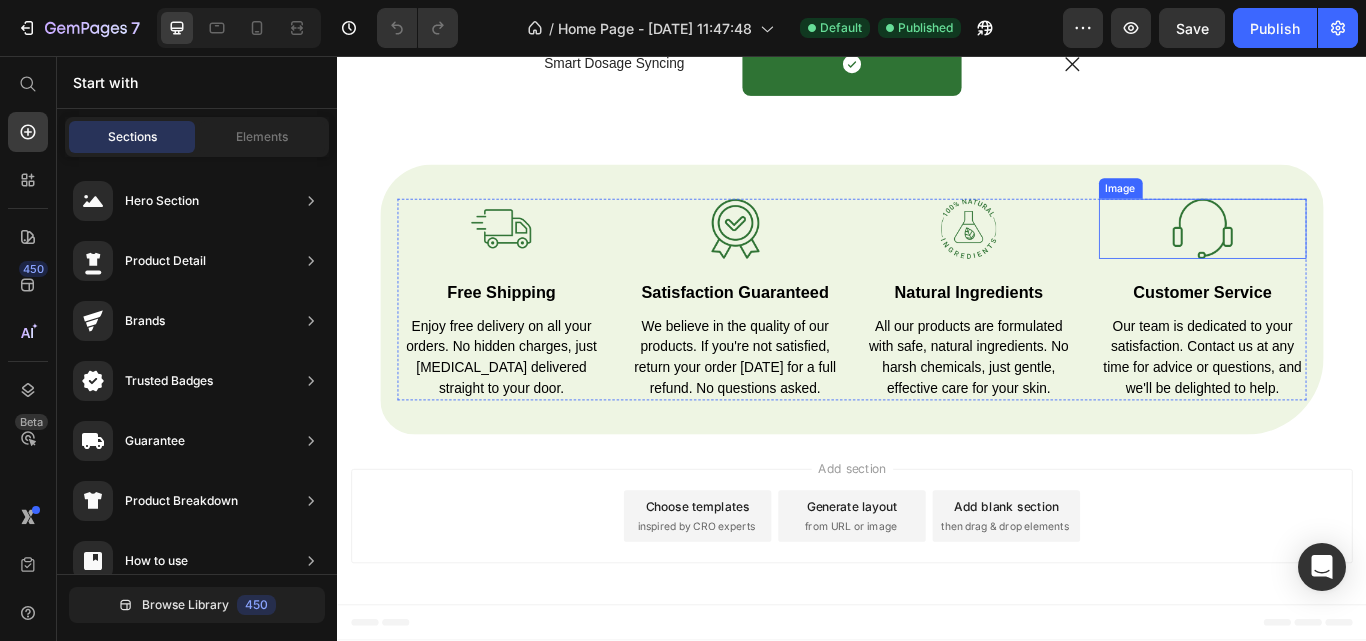 click at bounding box center [1346, 258] 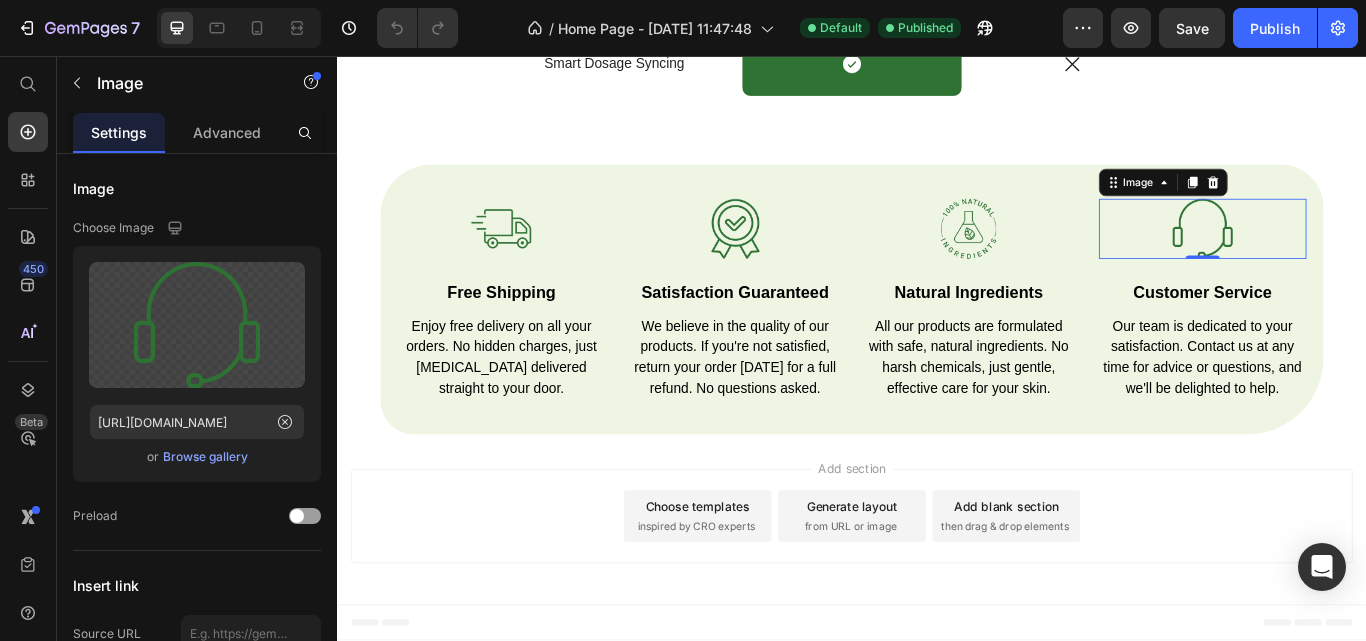 drag, startPoint x: 1457, startPoint y: 567, endPoint x: 1443, endPoint y: 564, distance: 14.3178215 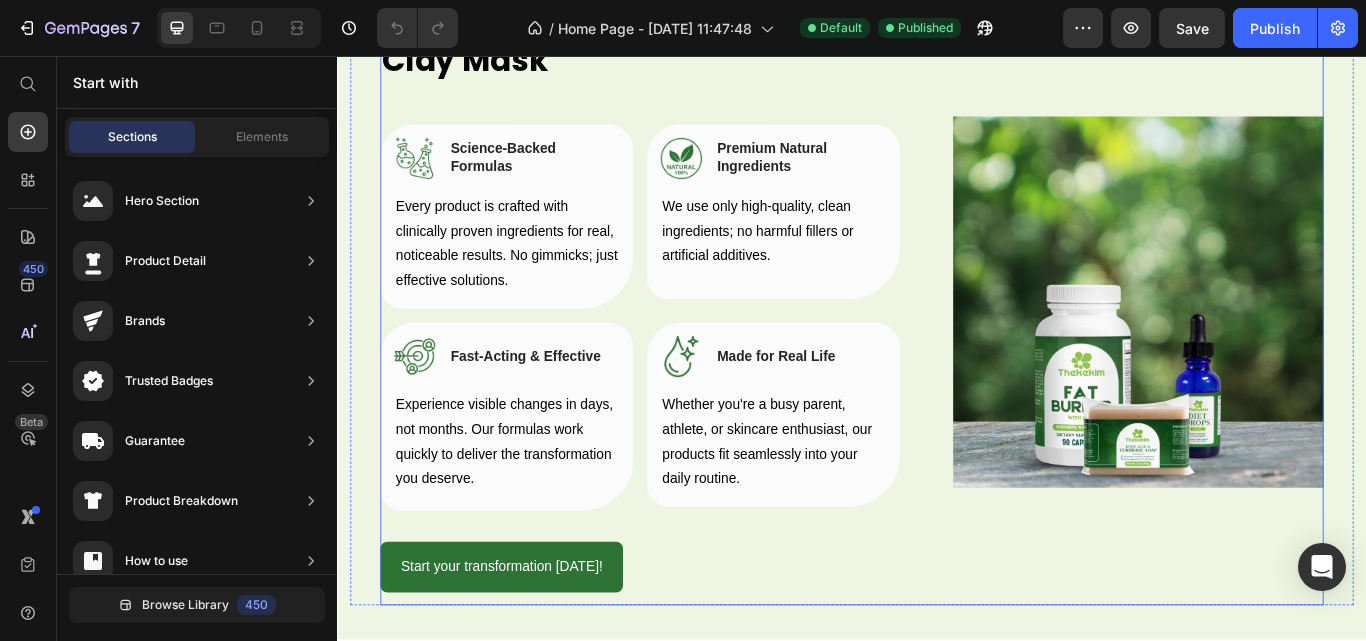 scroll, scrollTop: 1861, scrollLeft: 0, axis: vertical 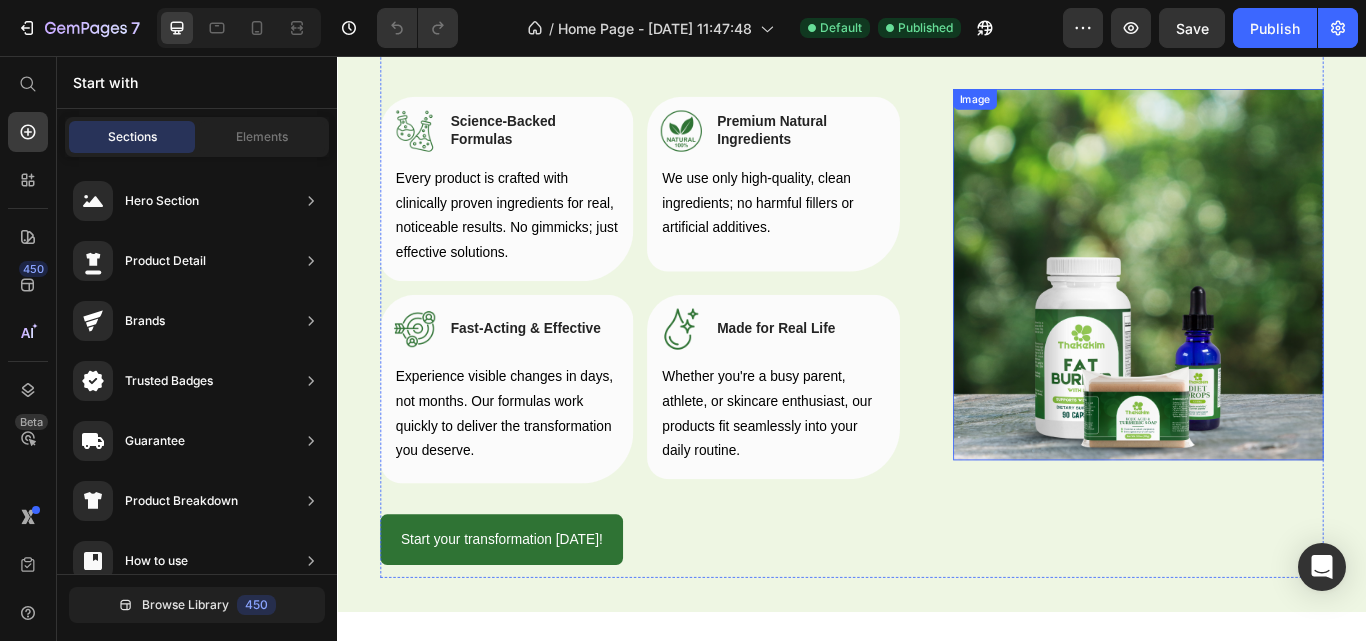 click at bounding box center (1271, 311) 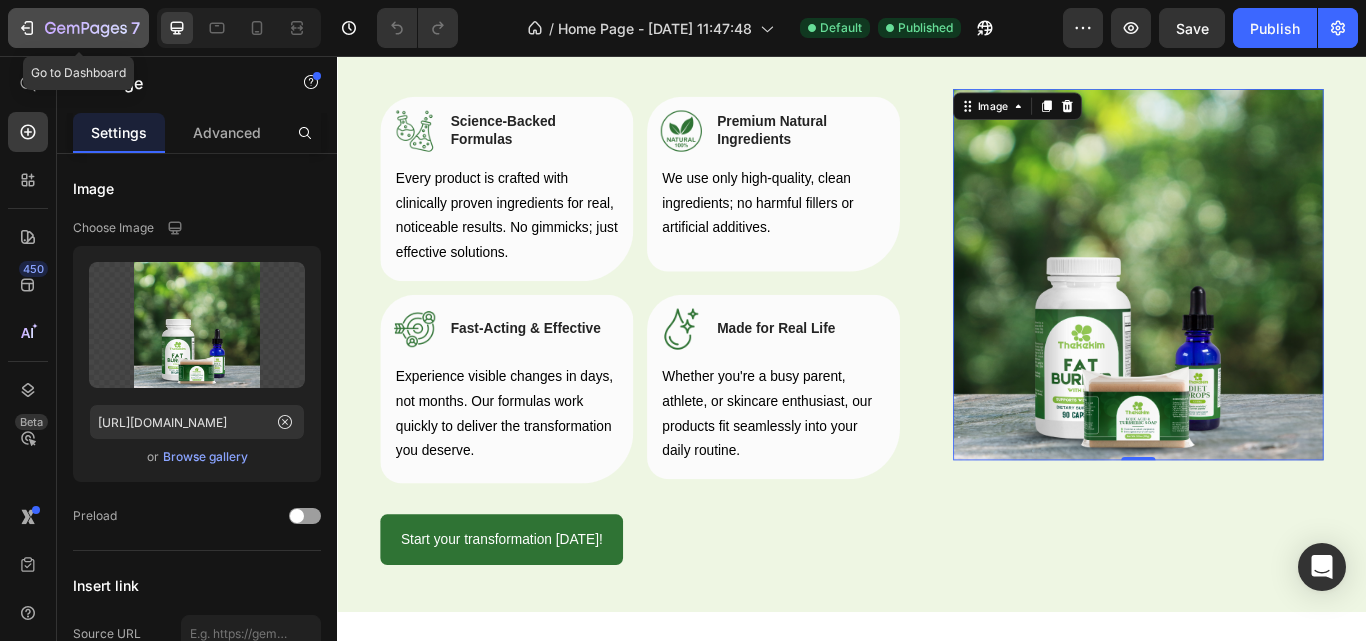 click on "7" at bounding box center [135, 28] 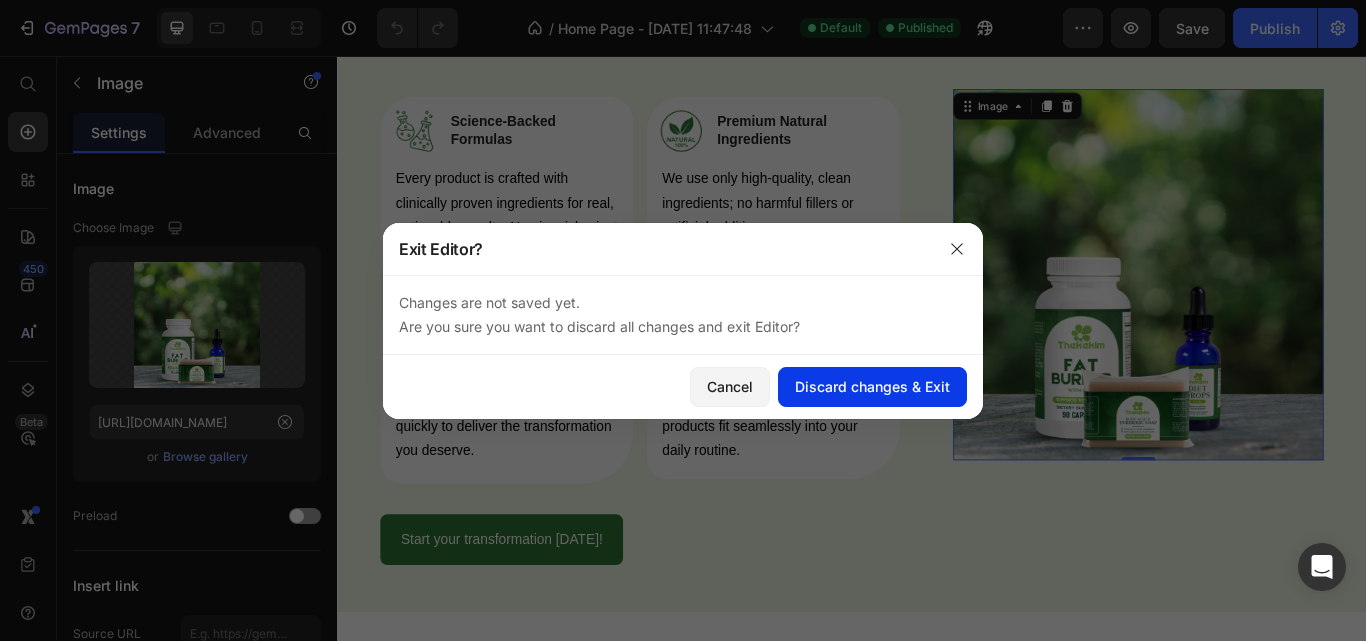 click on "Discard changes & Exit" at bounding box center [872, 386] 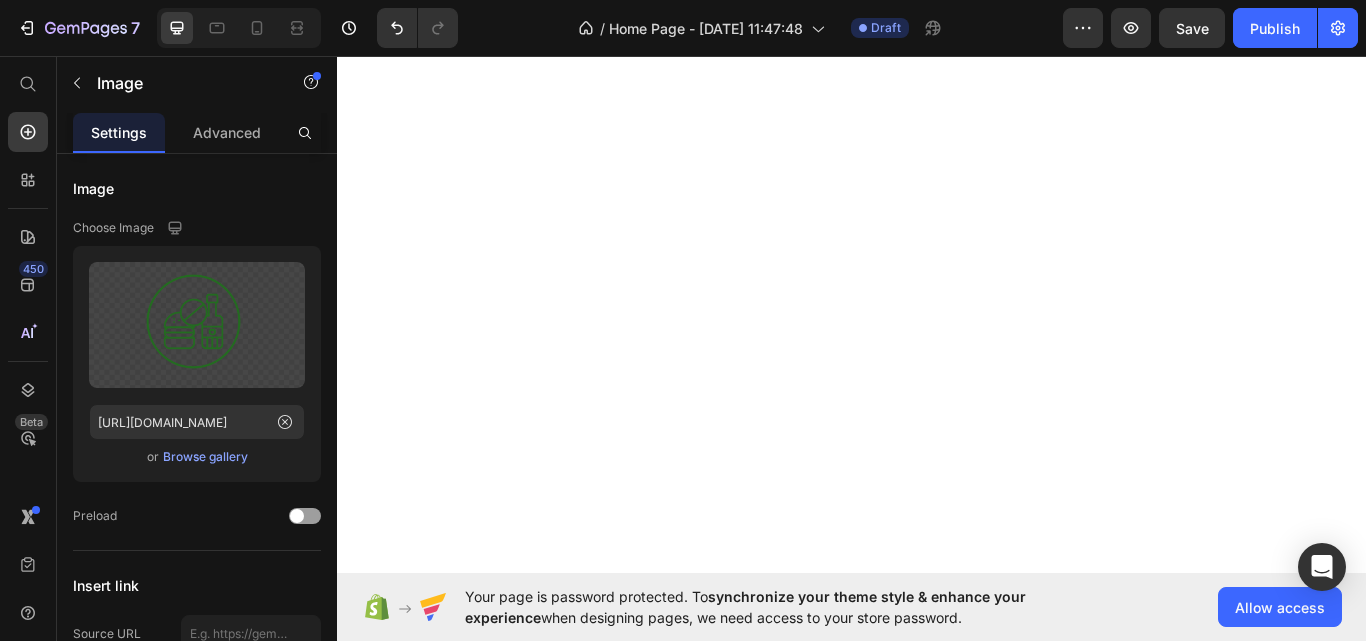 scroll, scrollTop: 0, scrollLeft: 0, axis: both 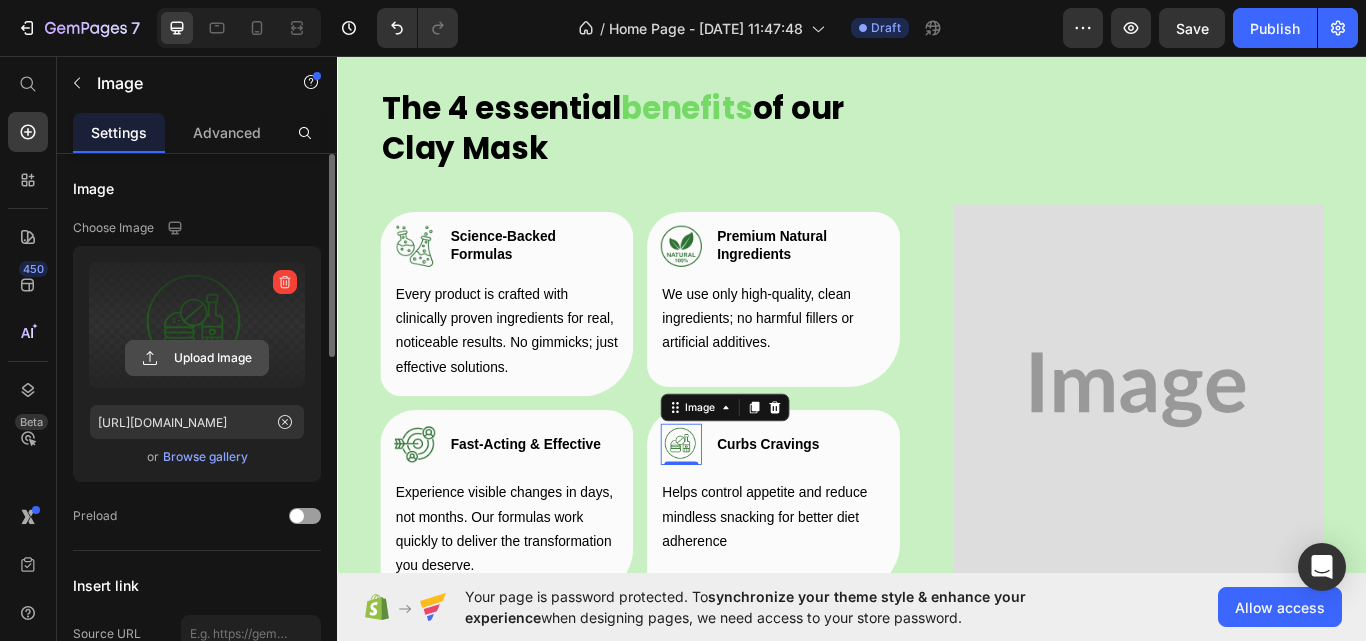 click 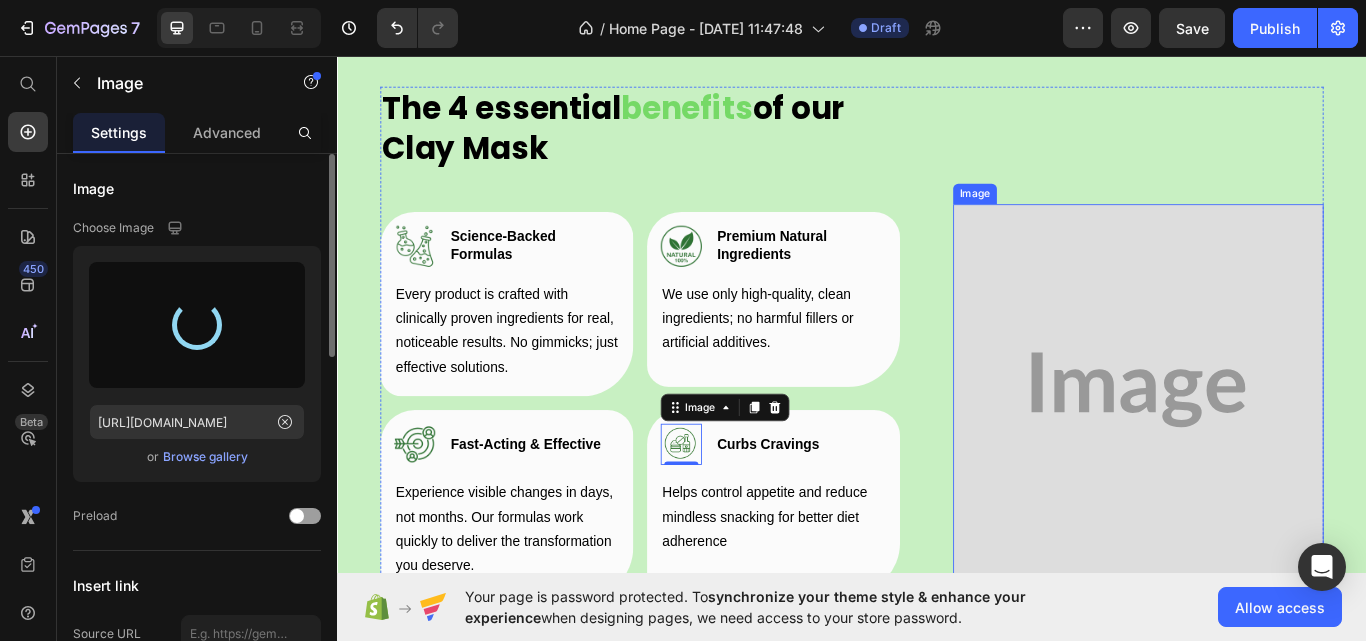 type on "https://cdn.shopify.com/s/files/1/0927/8164/2094/files/gempages_574840952682710245-4ebd5750-6907-4861-8971-f23bc8adfc25.png" 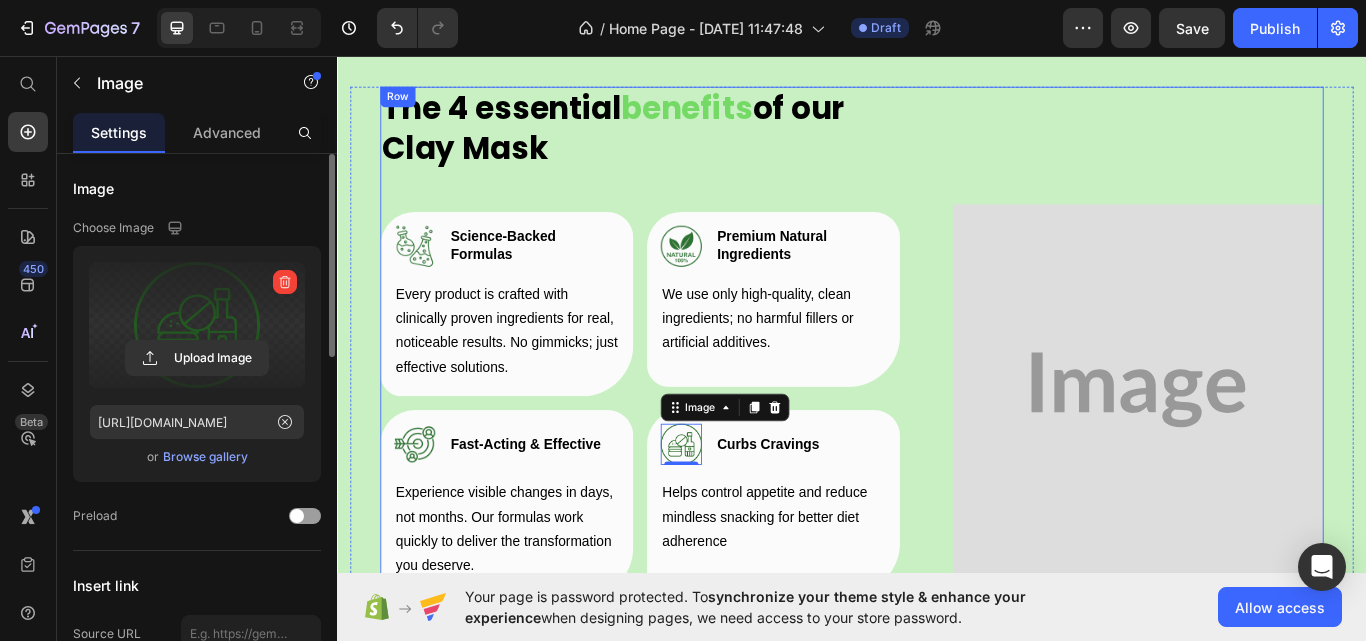 click on "Image" at bounding box center (1271, 446) 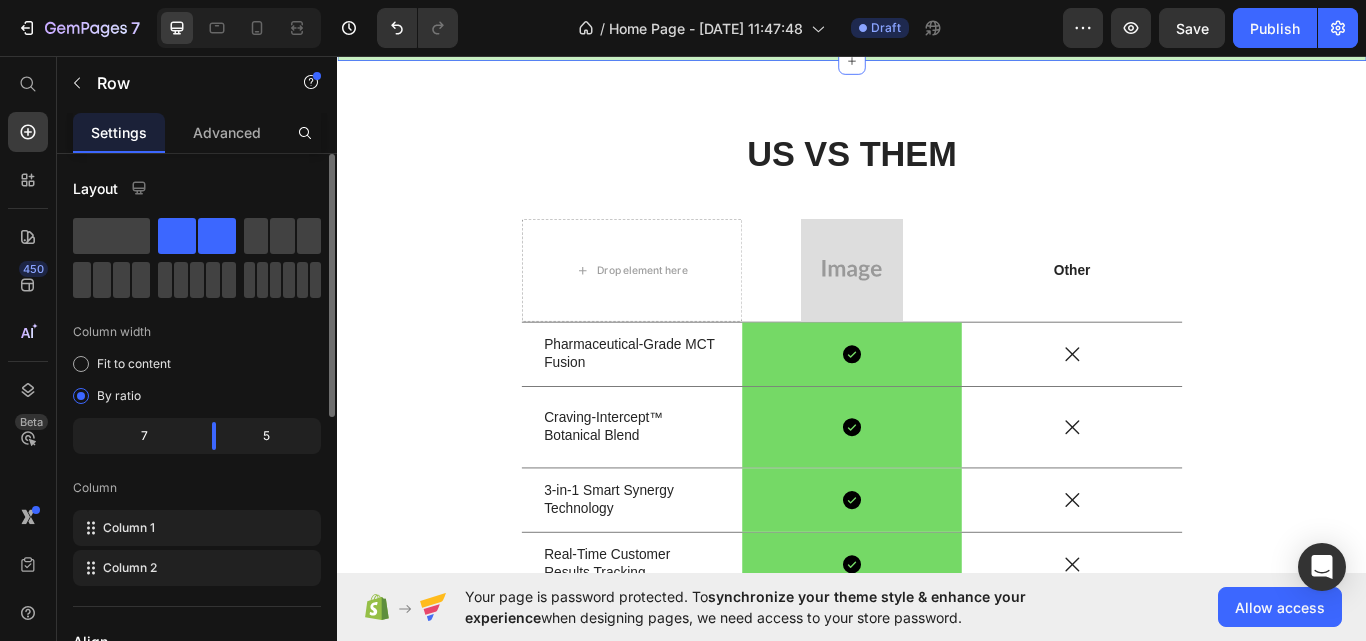 scroll, scrollTop: 2700, scrollLeft: 0, axis: vertical 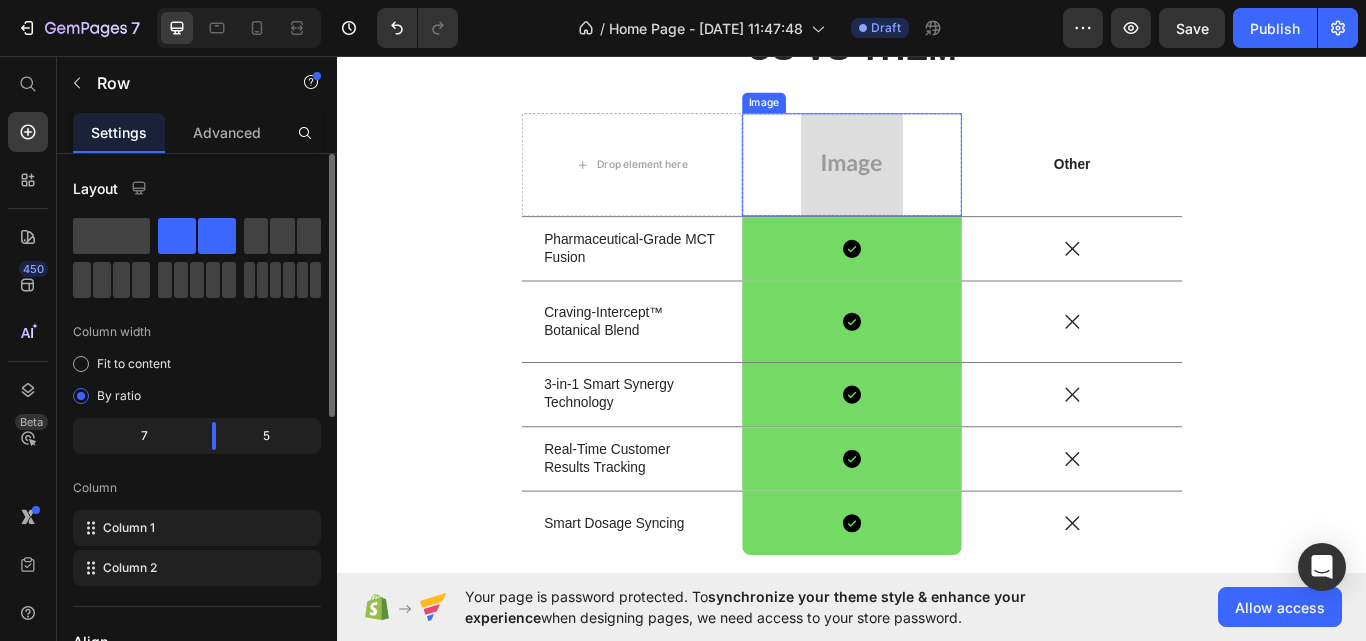 click at bounding box center [937, 184] 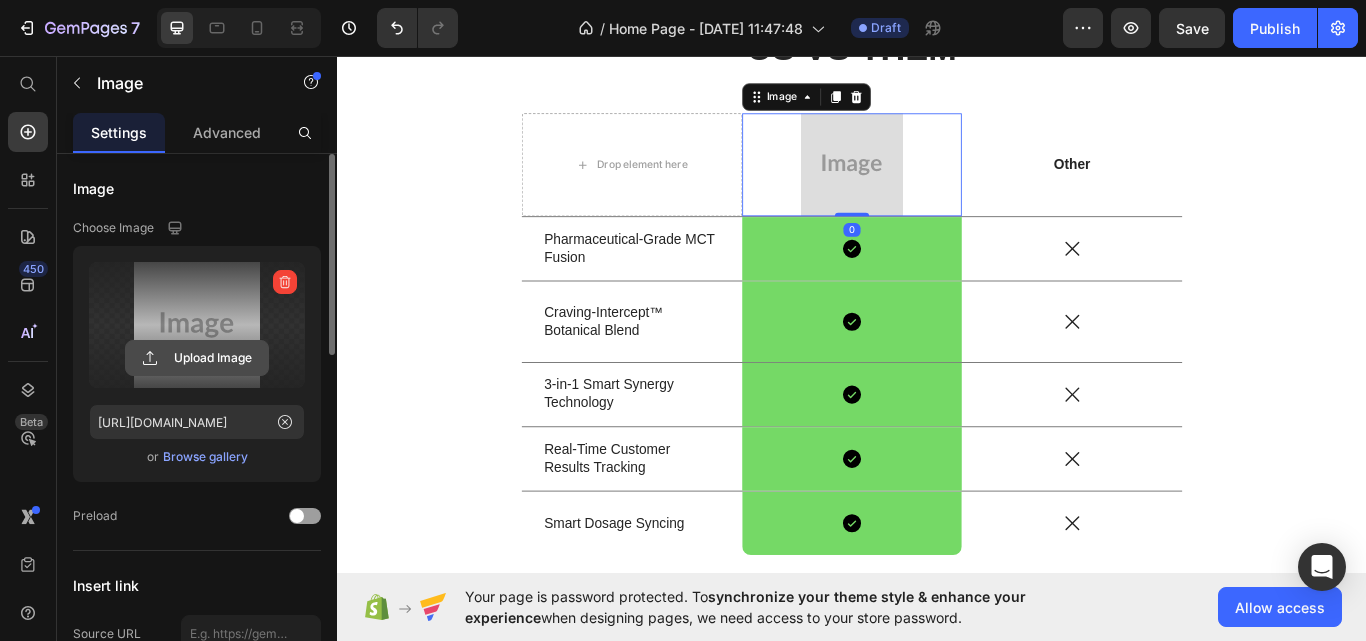 click 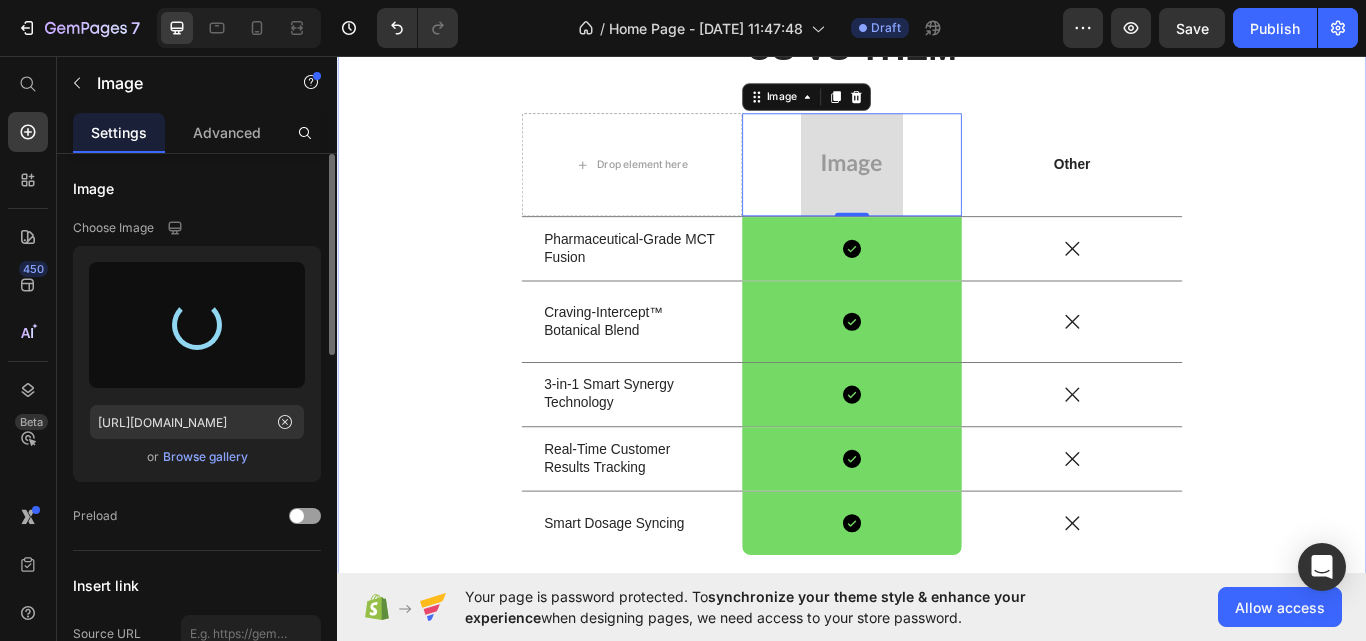 click on "US VS THEM Heading
Drop element here Image   0 Row Other Text Block Row Pharmaceutical-Grade MCT Fusion Text Block
Icon Row
Icon Row Craving-Intercept™ Botanical Blend Text Block
Icon Row
Icon Row 3-in-1 Smart Synergy Technology Text Block
Icon Row
Icon Row Real-Time Customer Results Tracking Text Block
Icon Row
Icon Row Smart Dosage Syncing Text Block
Icon Row
Icon Row Row" at bounding box center (937, 345) 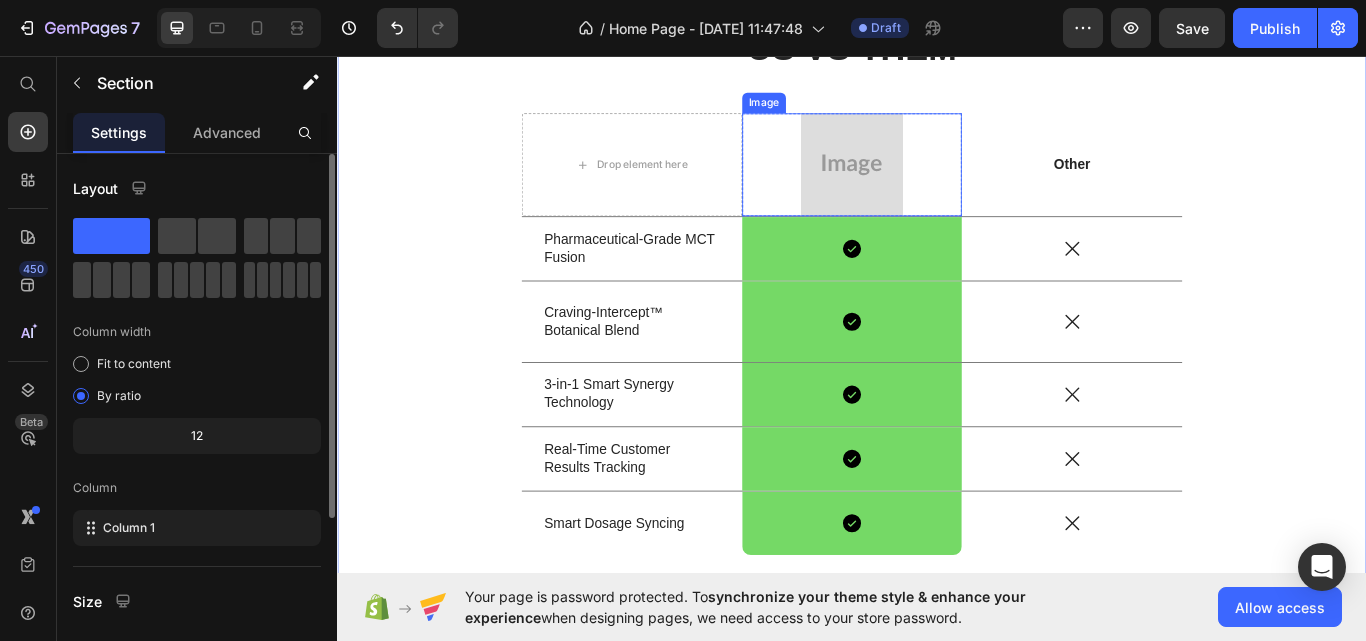 drag, startPoint x: 908, startPoint y: 182, endPoint x: 780, endPoint y: 237, distance: 139.3162 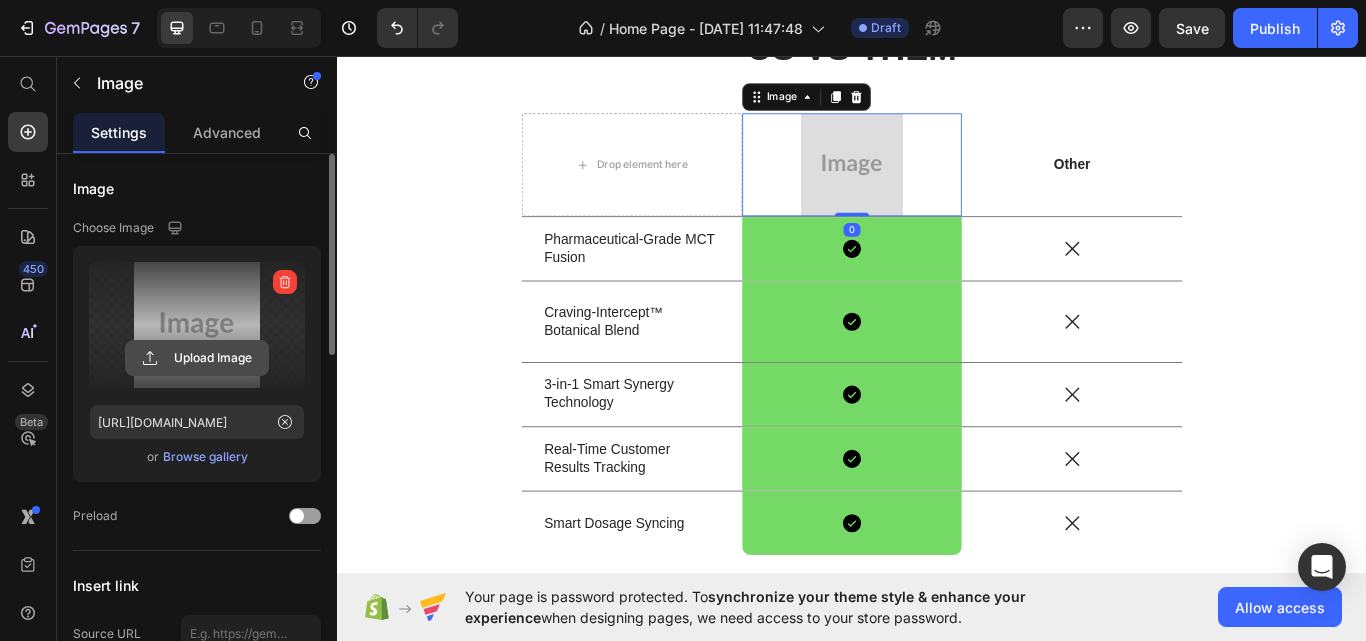 click 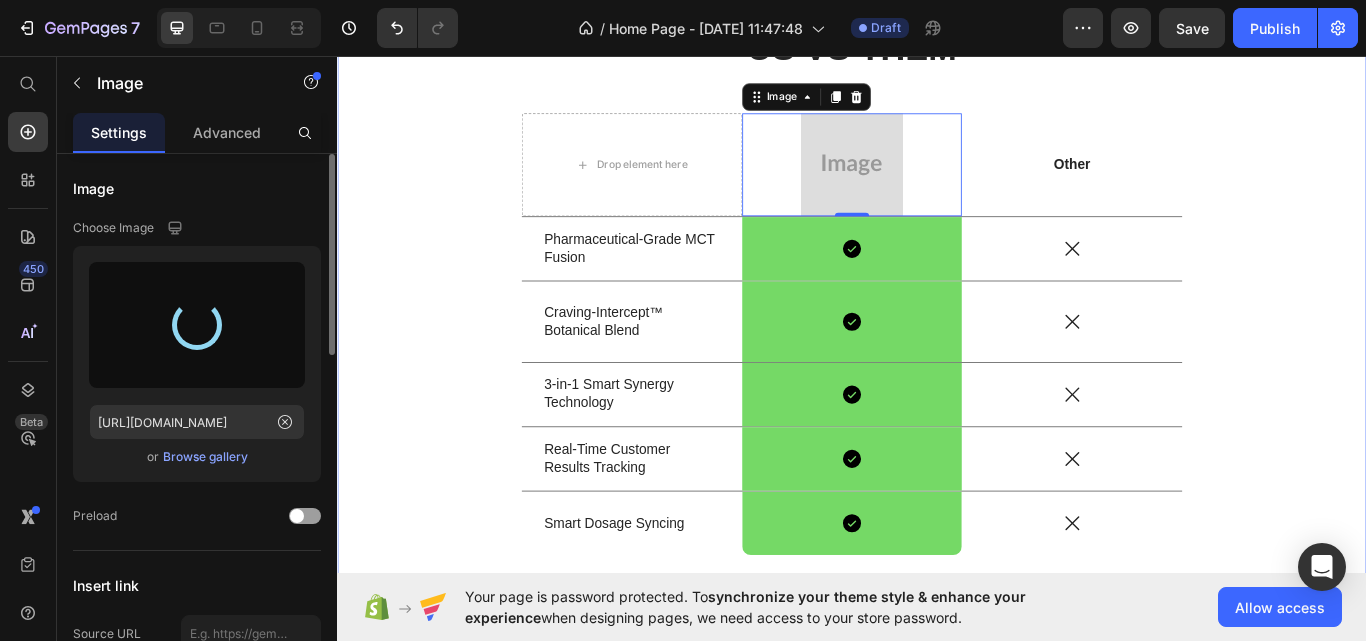 type on "https://cdn.shopify.com/s/files/1/0927/8164/2094/files/gempages_574840952682710245-9aec4c8d-c2b8-4971-b924-a2c39cae5765.png" 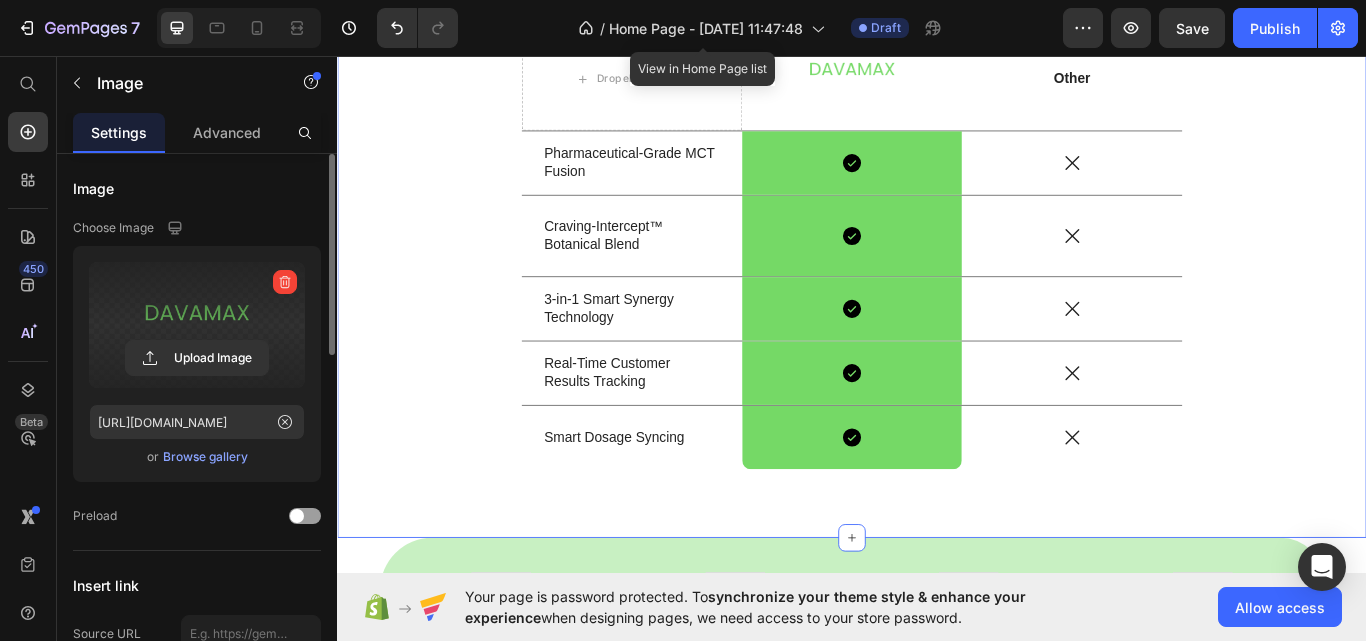 scroll, scrollTop: 3000, scrollLeft: 0, axis: vertical 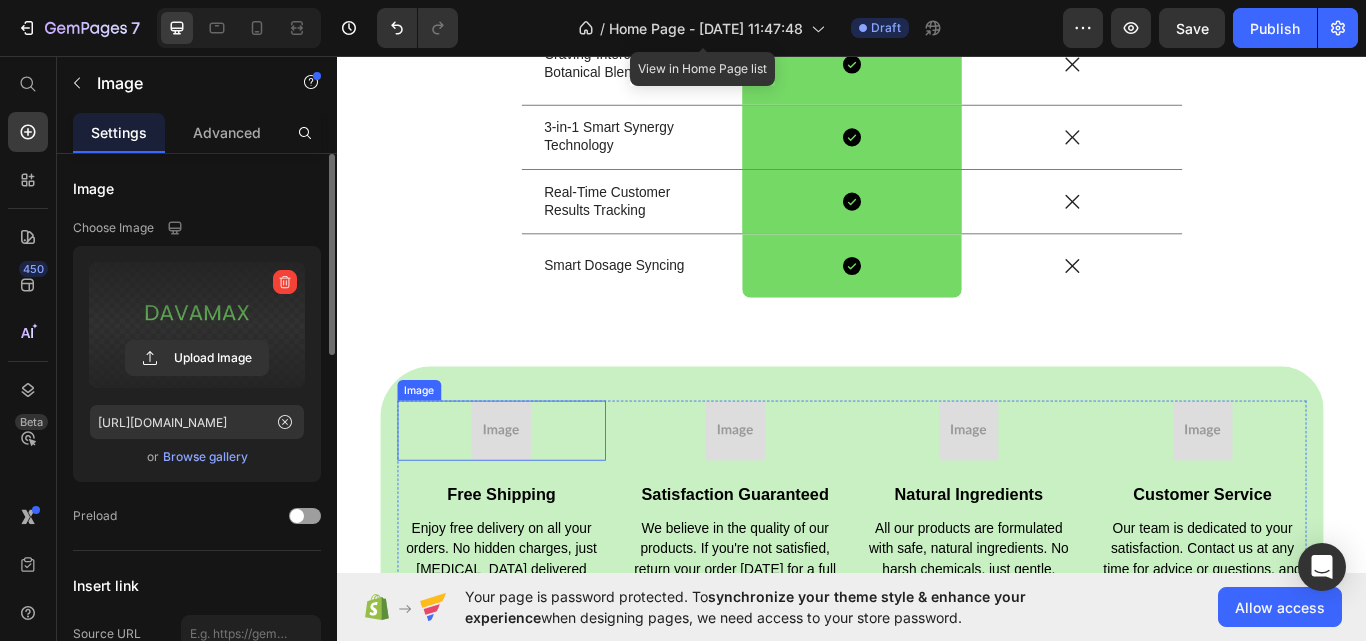 click at bounding box center (528, 494) 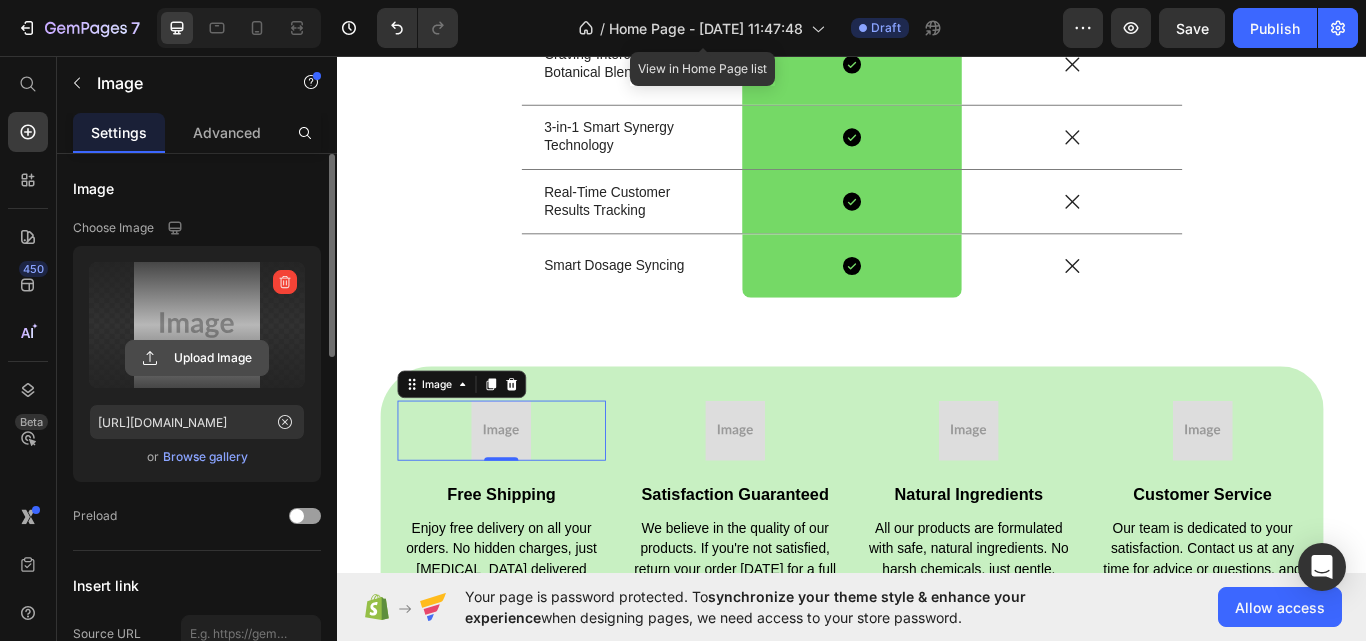 click 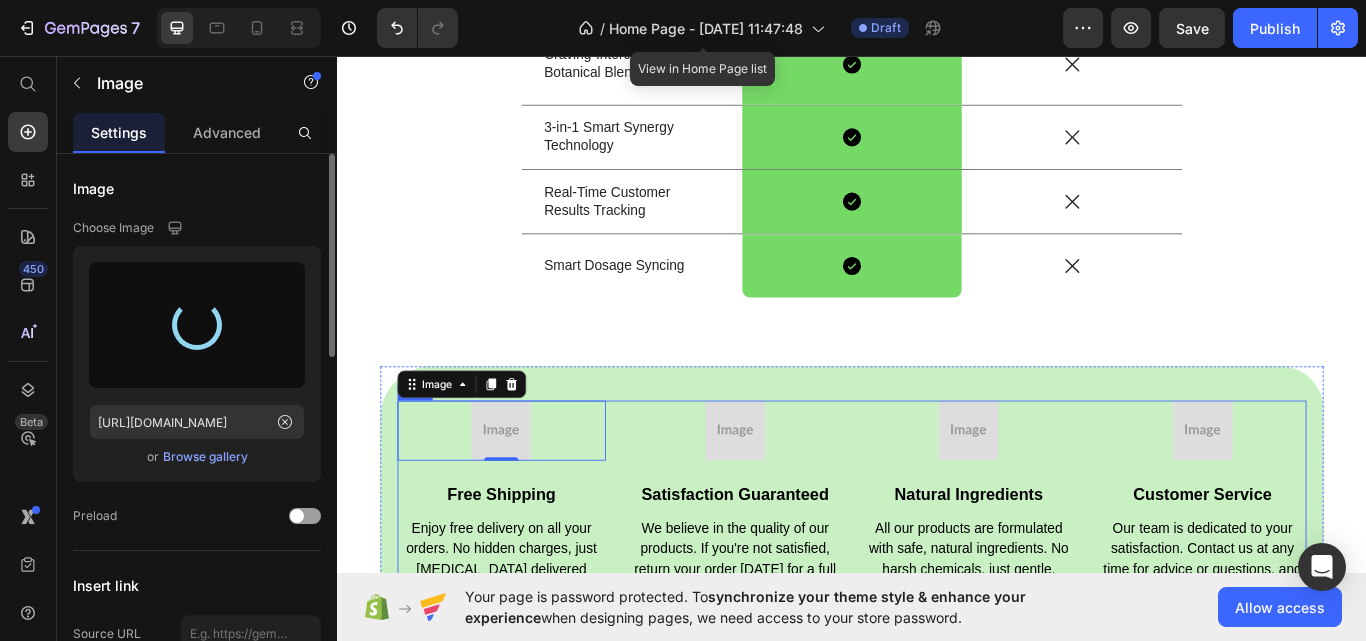 type on "https://cdn.shopify.com/s/files/1/0927/8164/2094/files/gempages_574840952682710245-493612cf-0e10-47cf-b1b3-69f98ab75cba.png" 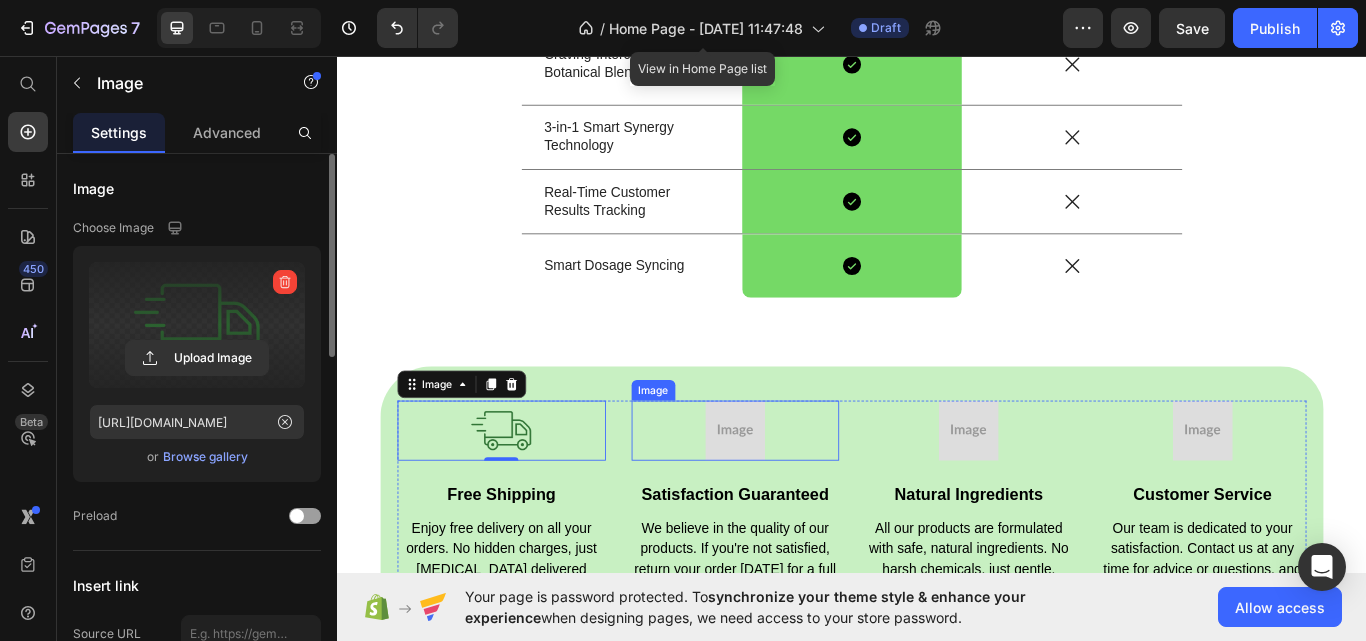 click at bounding box center [801, 494] 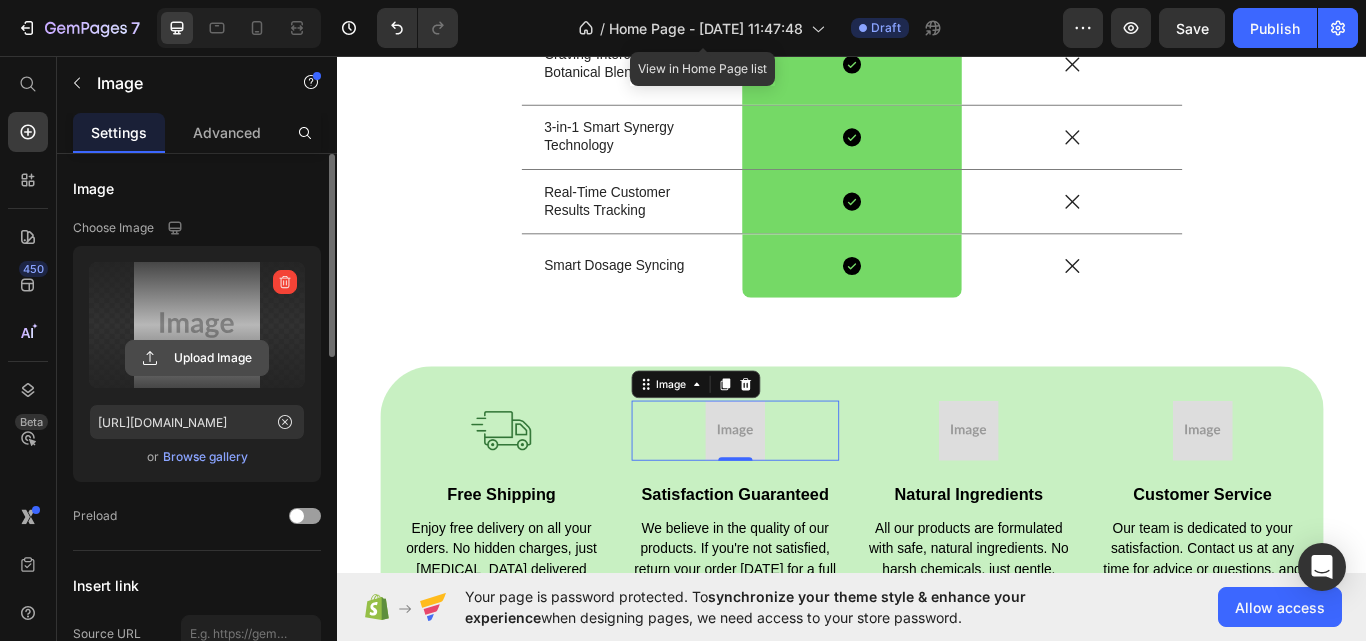 click 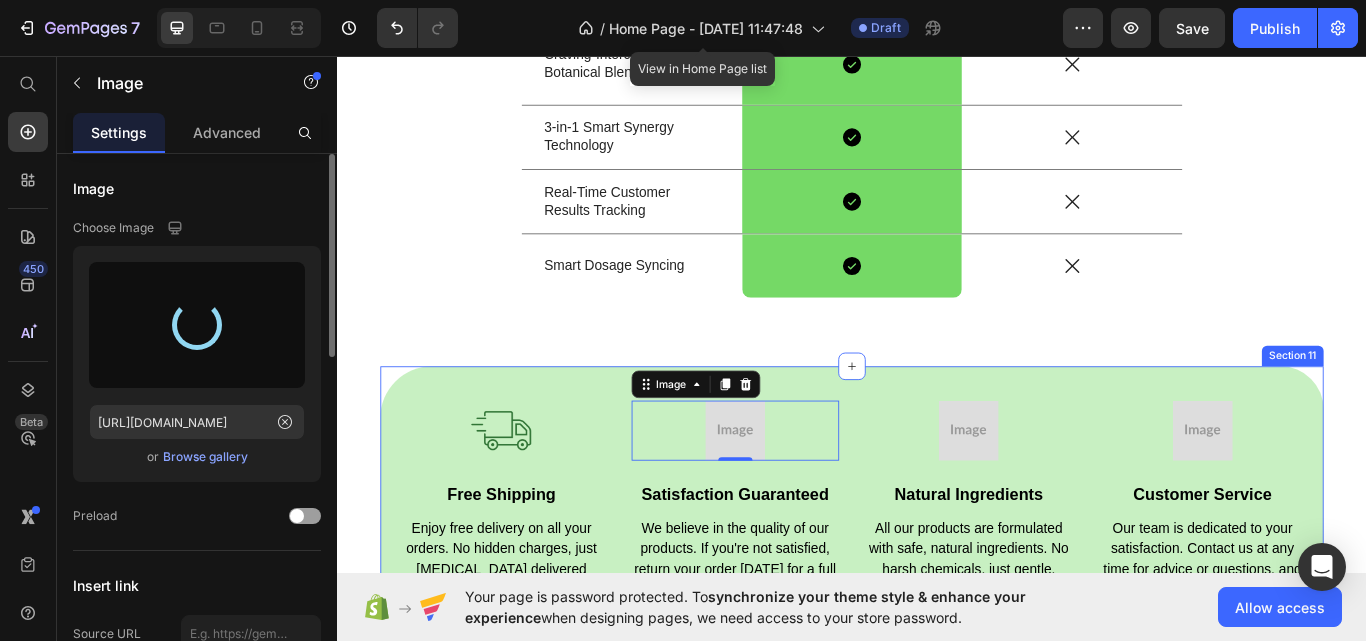 type on "https://cdn.shopify.com/s/files/1/0927/8164/2094/files/gempages_574840952682710245-a1322105-ad96-4216-bdc5-7e9932822912.png" 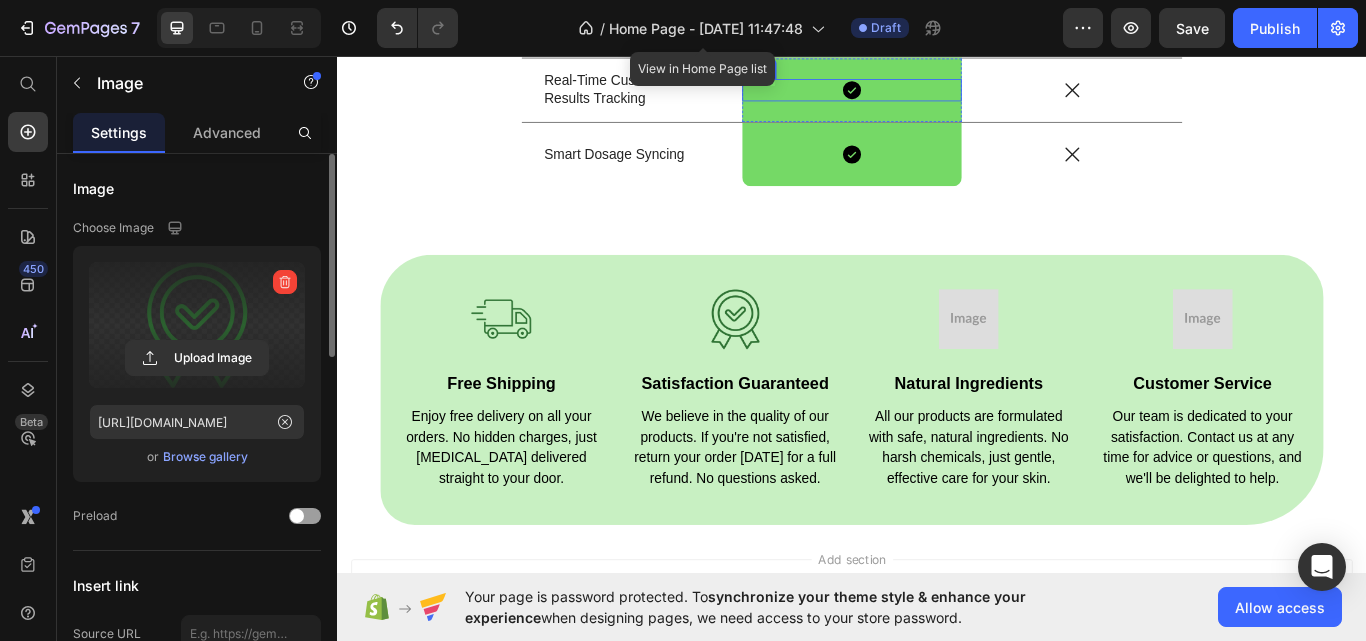 scroll, scrollTop: 3200, scrollLeft: 0, axis: vertical 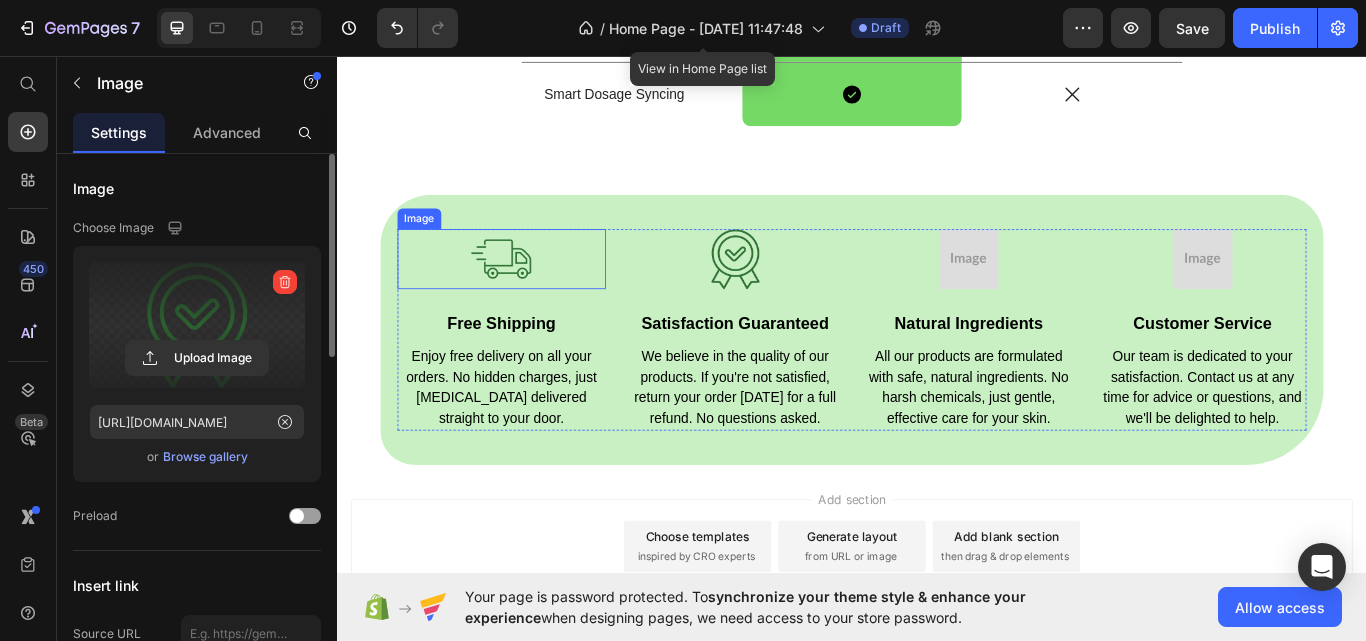 click at bounding box center [528, 294] 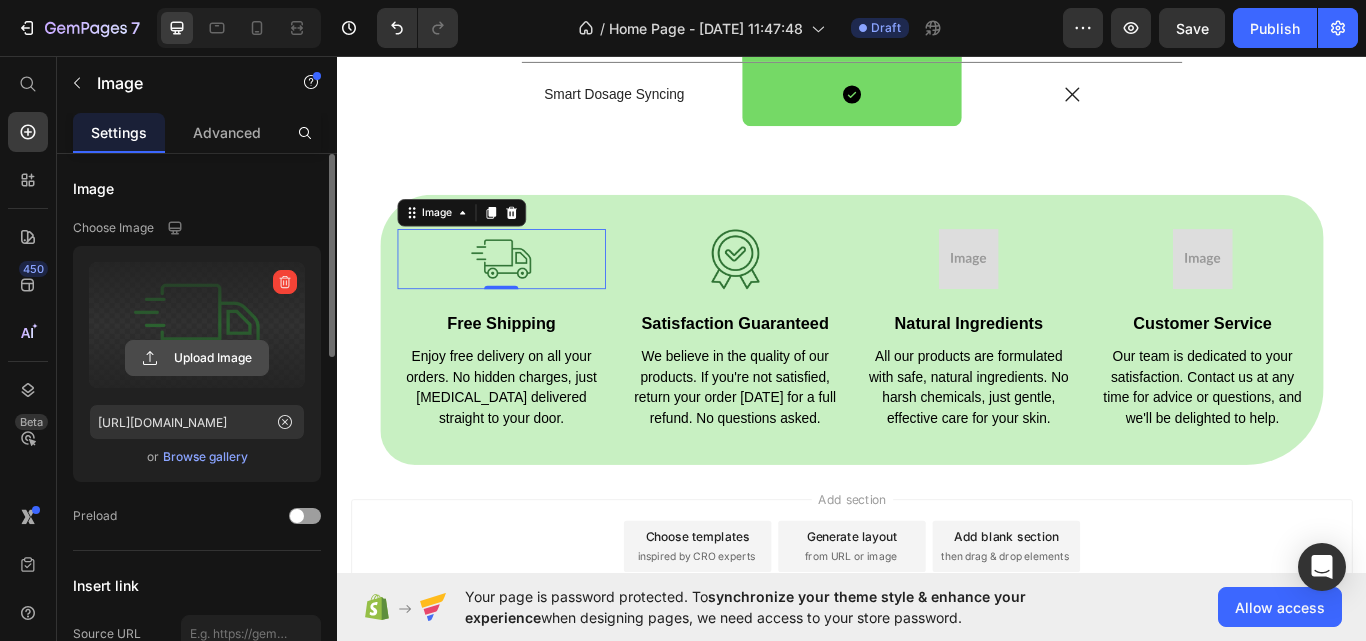 click 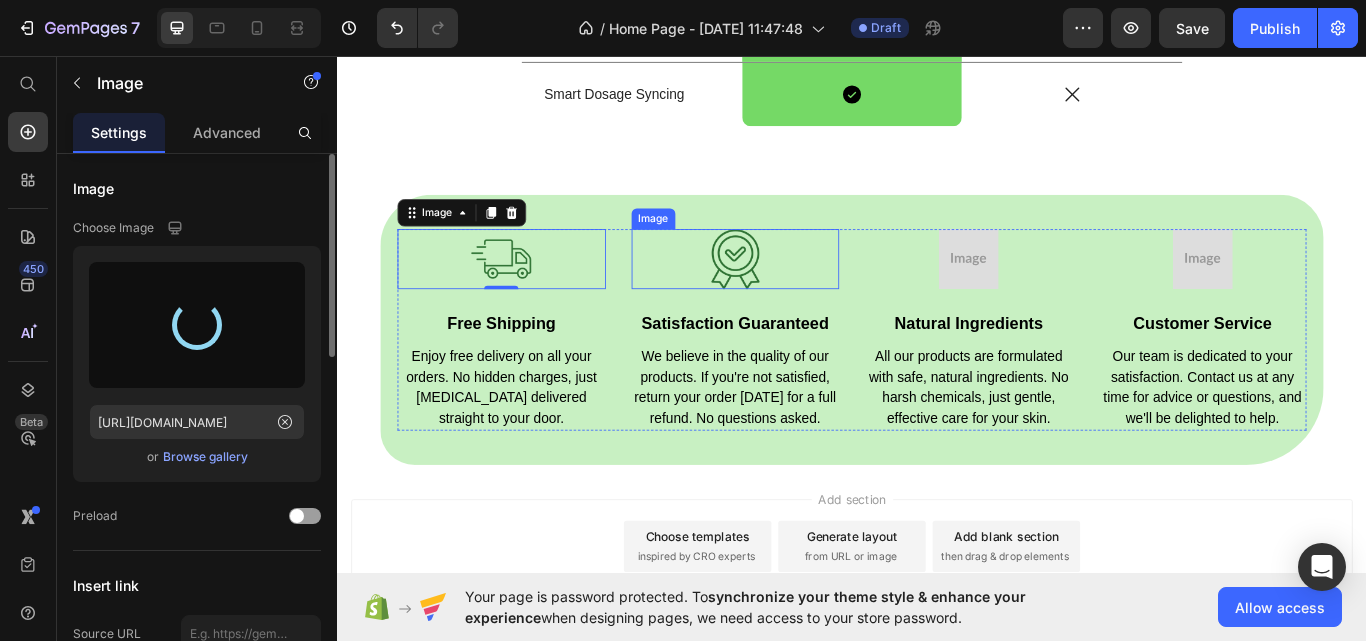 type on "https://cdn.shopify.com/s/files/1/0927/8164/2094/files/gempages_574840952682710245-80049a4b-d818-431b-854c-2d5886aa40b7.png" 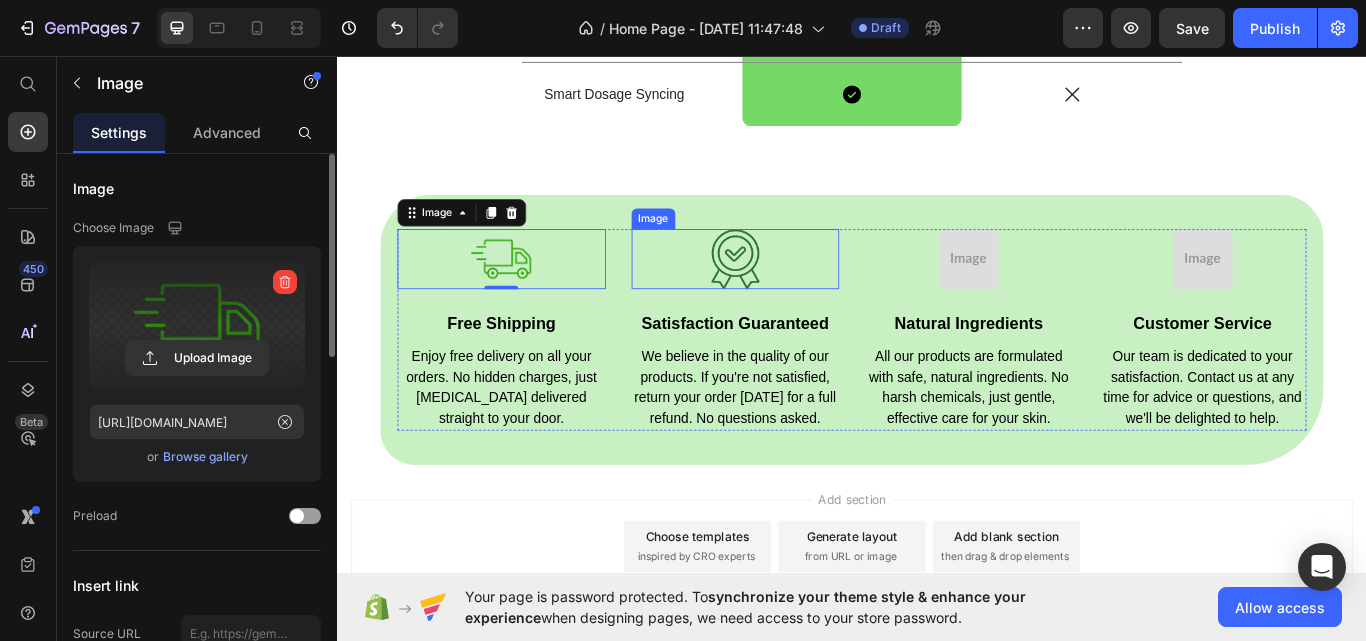 click at bounding box center (801, 294) 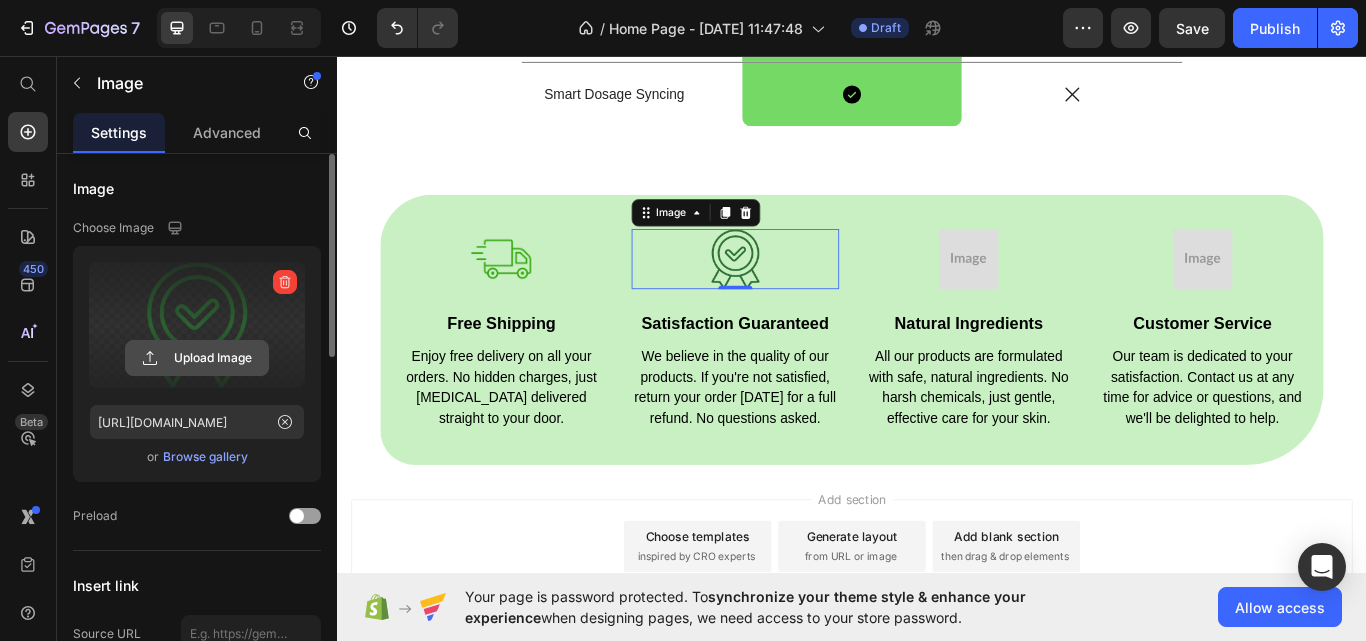click 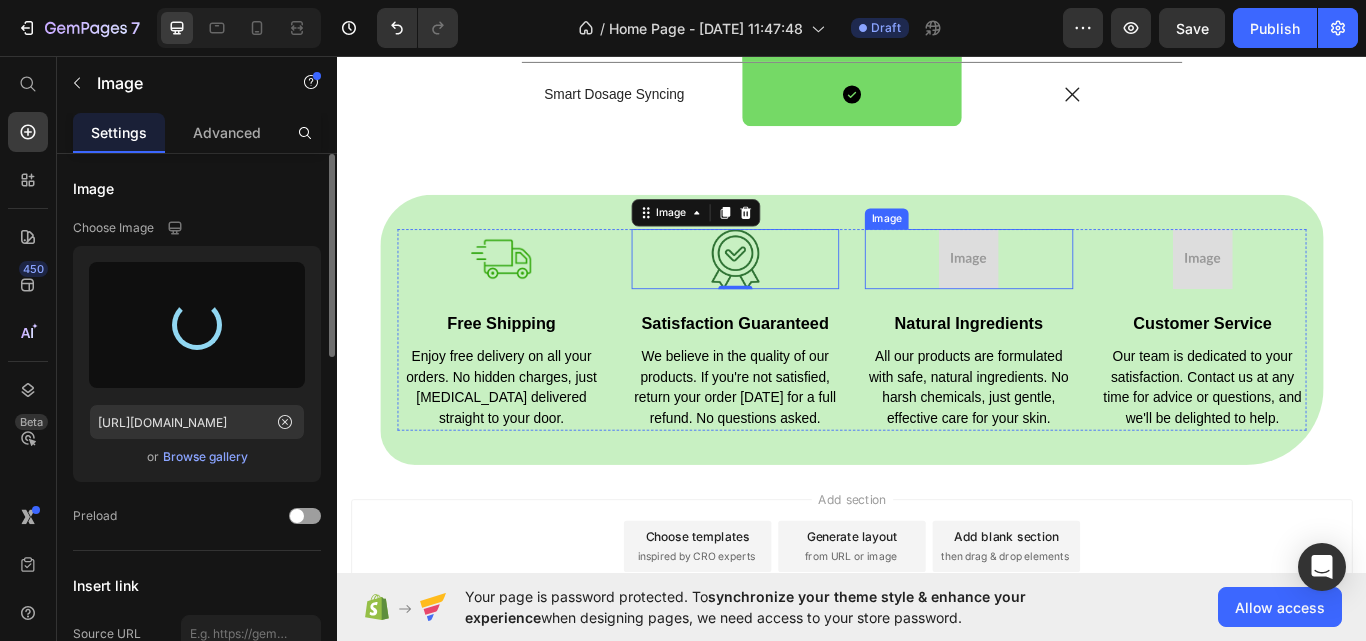 click at bounding box center (1073, 294) 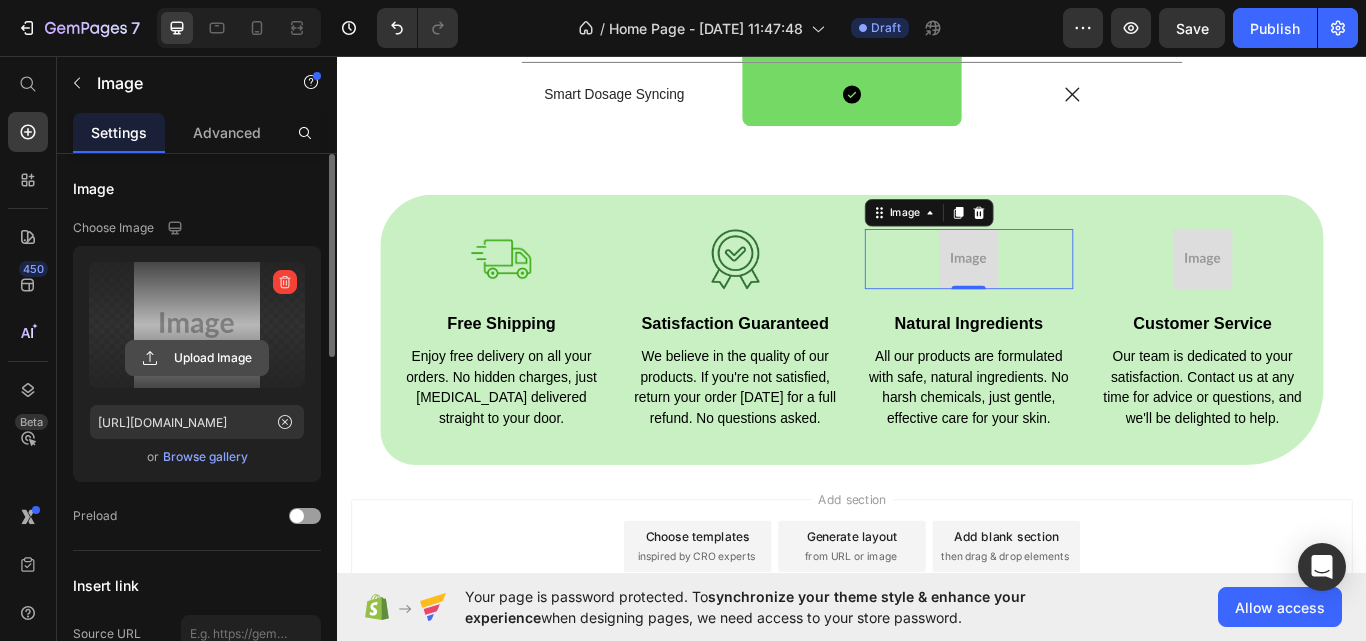 click 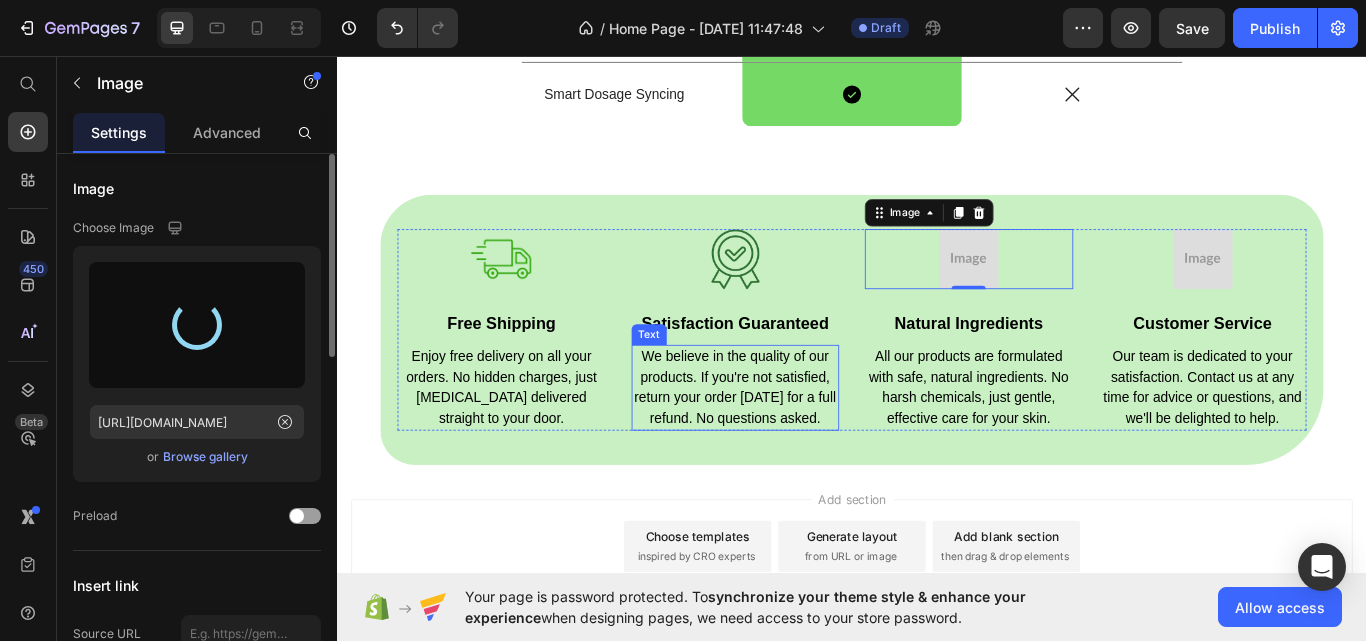 type on "https://cdn.shopify.com/s/files/1/0927/8164/2094/files/gempages_574840952682710245-17e1b859-6736-4a30-8b0f-396689b79721.png" 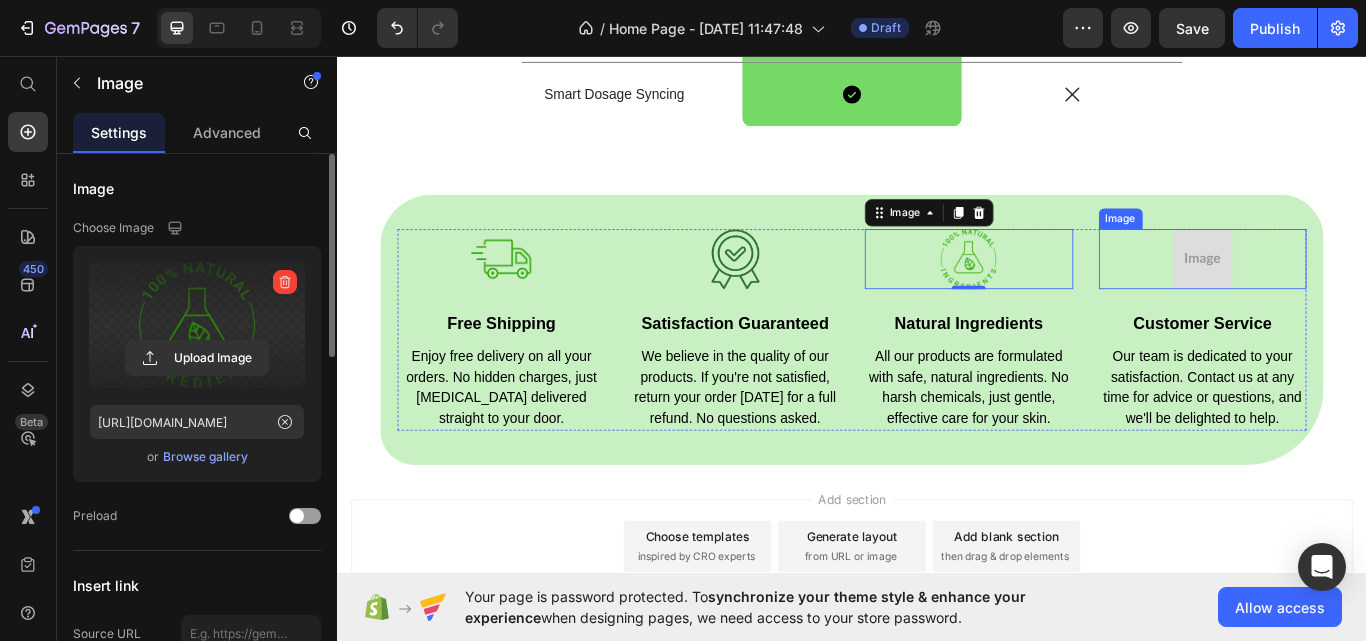 click at bounding box center [1346, 294] 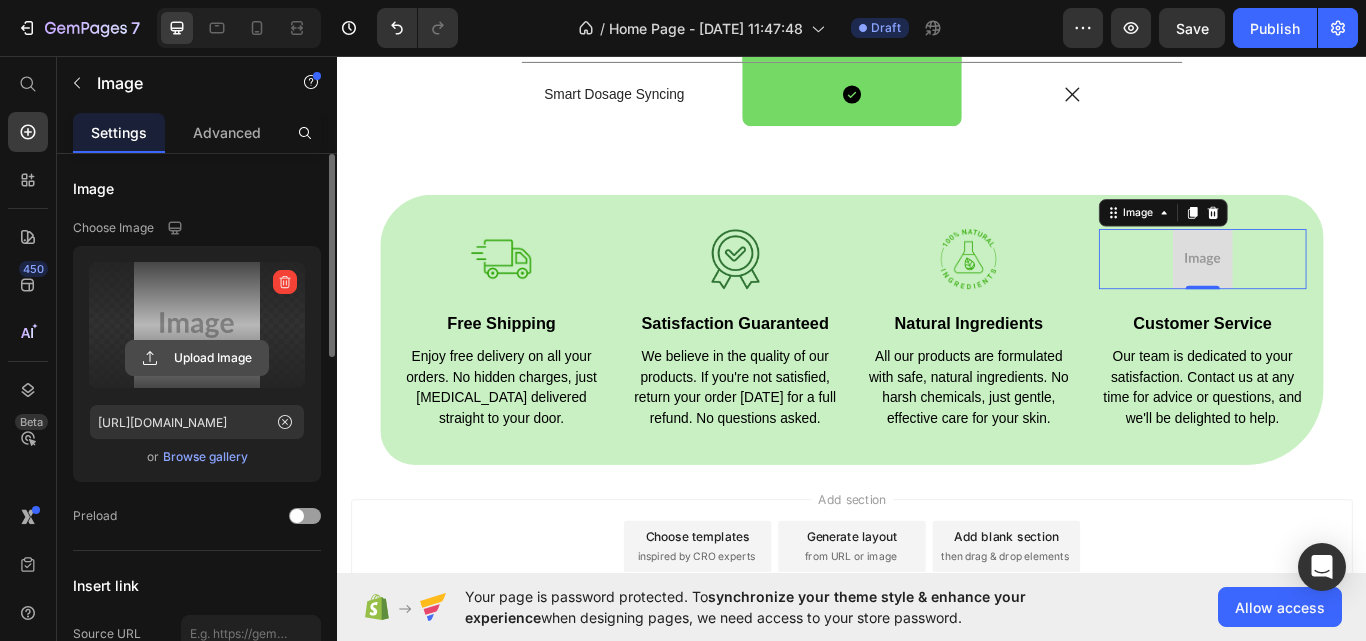 click 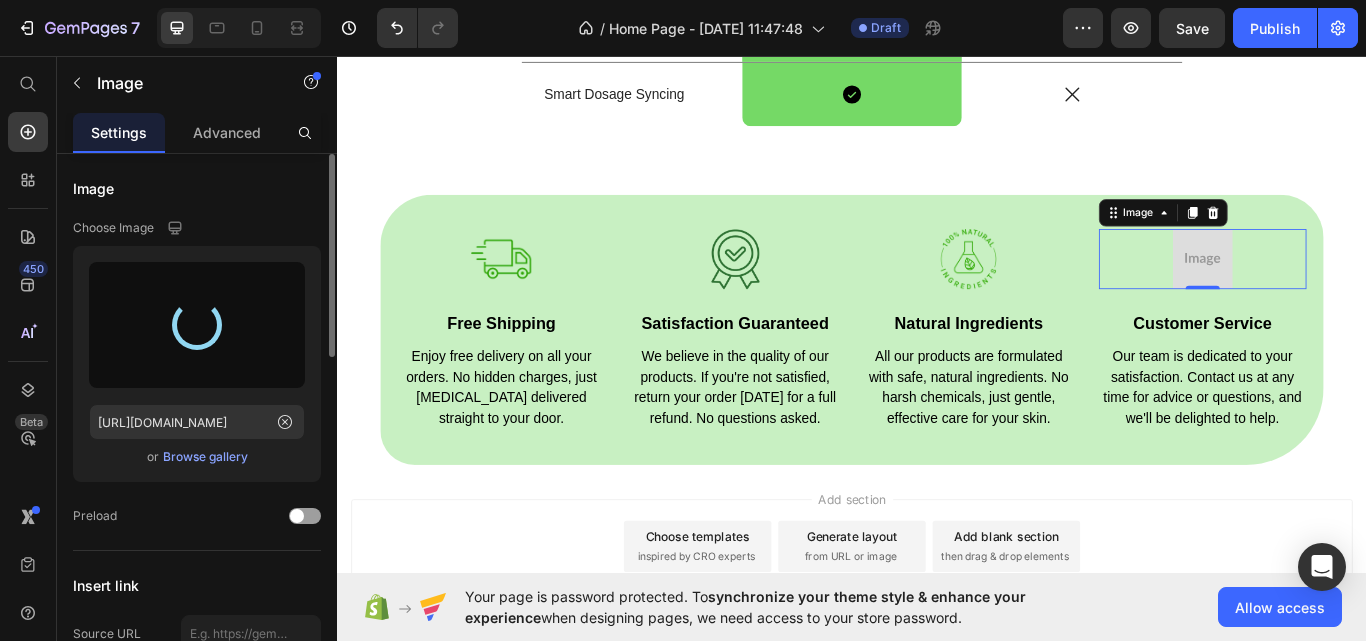 type on "https://cdn.shopify.com/s/files/1/0927/8164/2094/files/gempages_574840952682710245-a24c6a93-e718-49da-b2a3-9c2309f1b4d7.png" 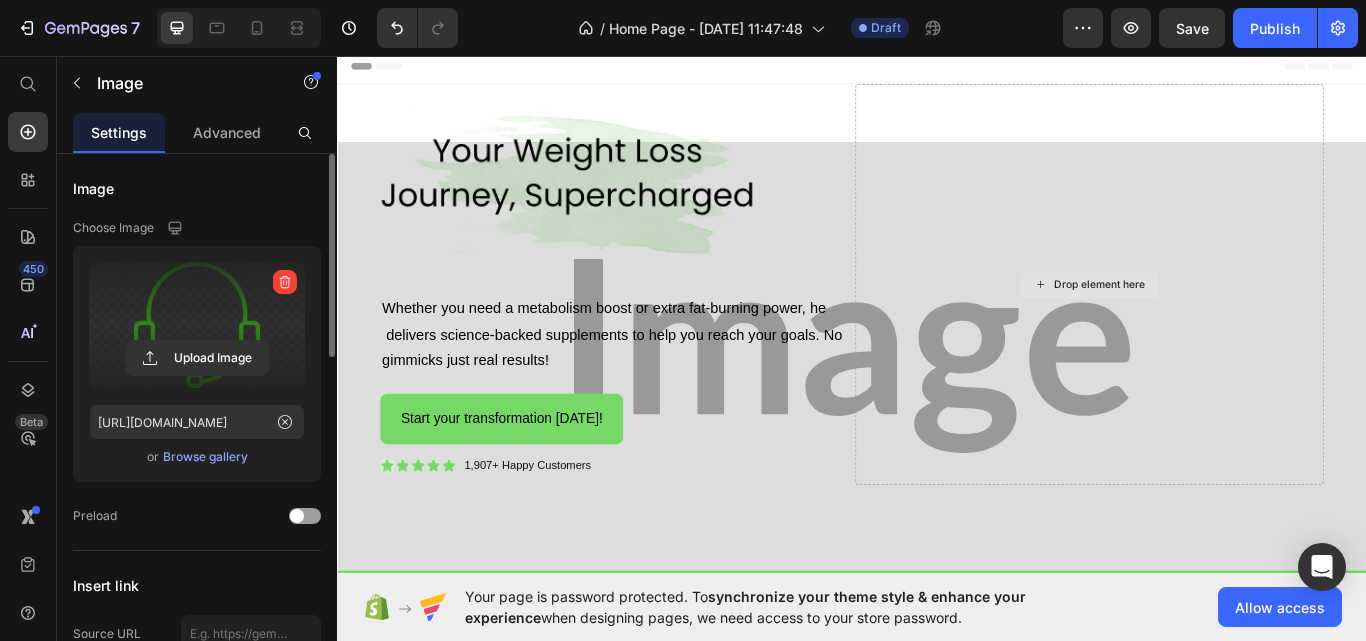 scroll, scrollTop: 0, scrollLeft: 0, axis: both 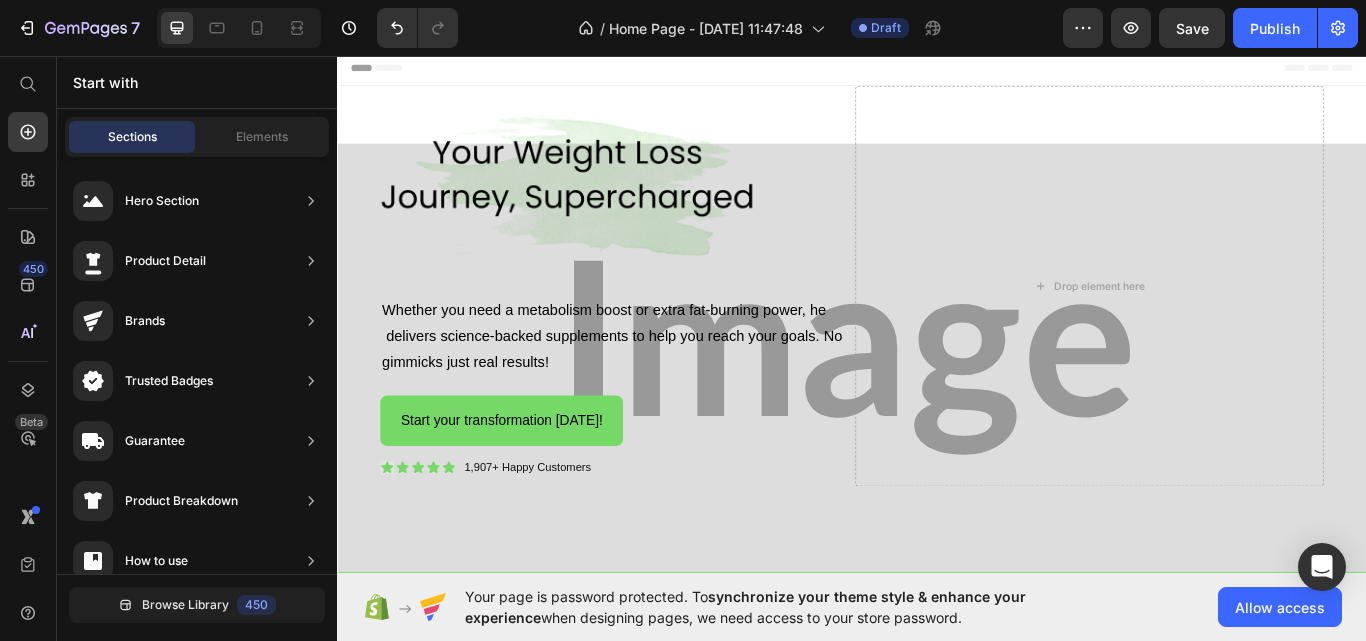 click on "Header" at bounding box center [937, 71] 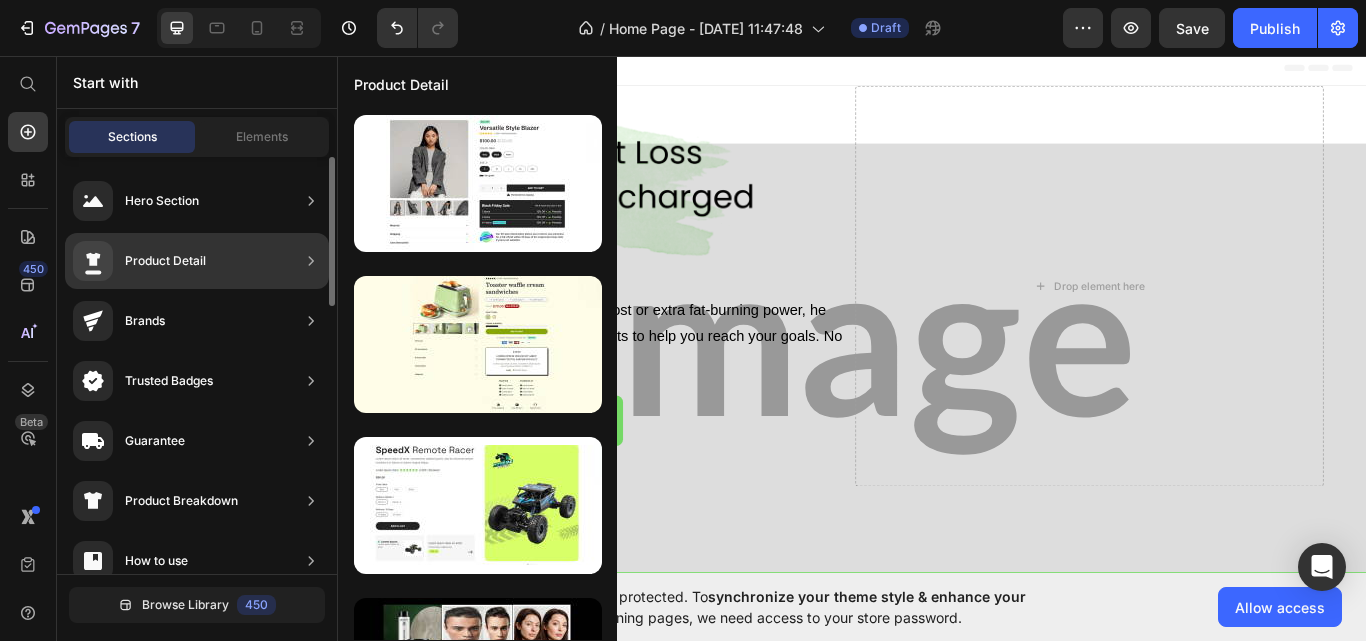 scroll, scrollTop: 500, scrollLeft: 0, axis: vertical 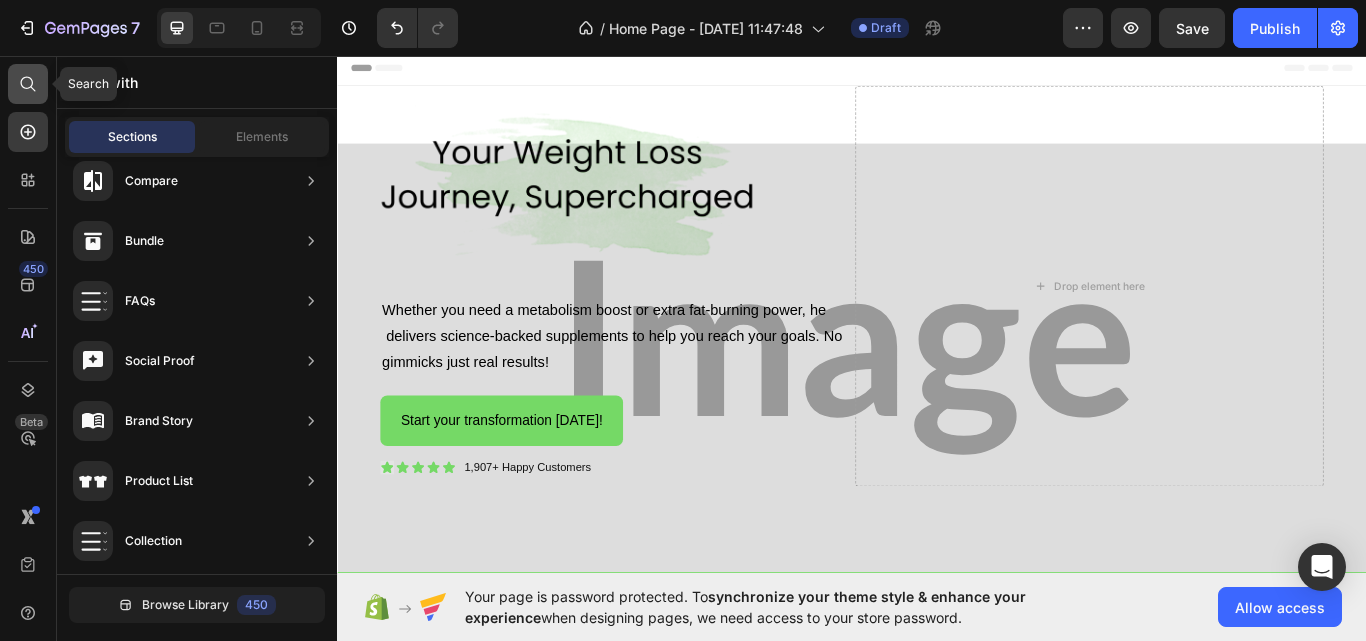 click 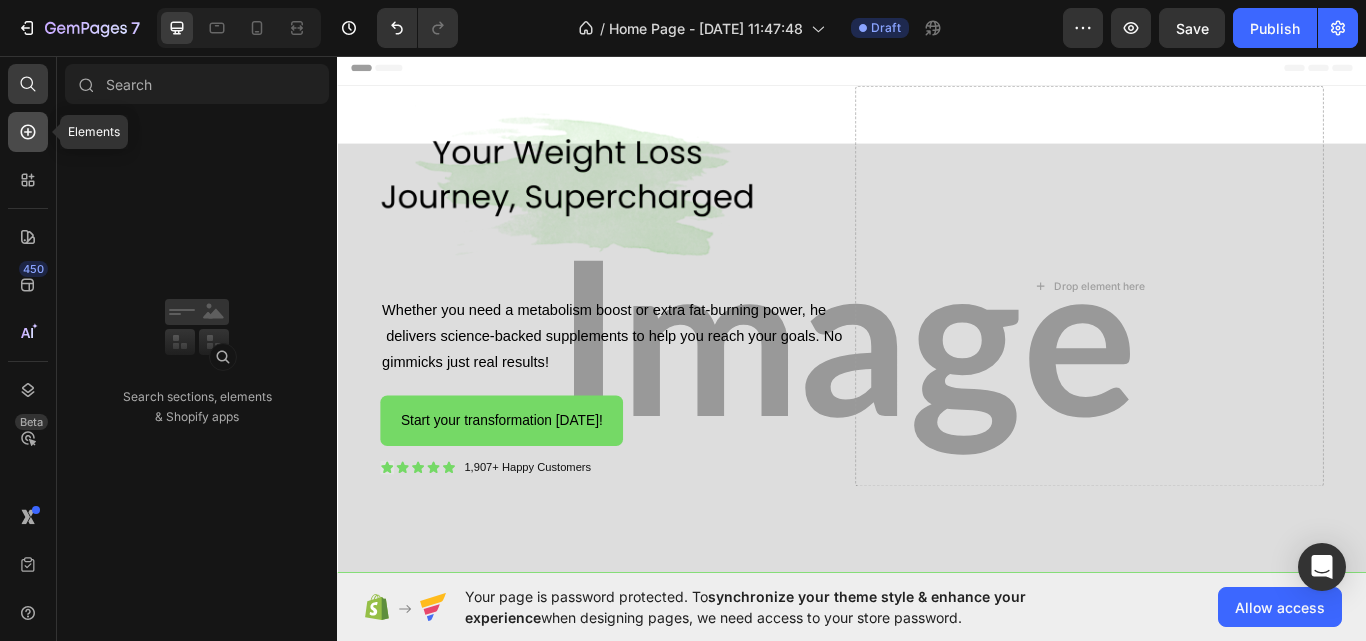 click 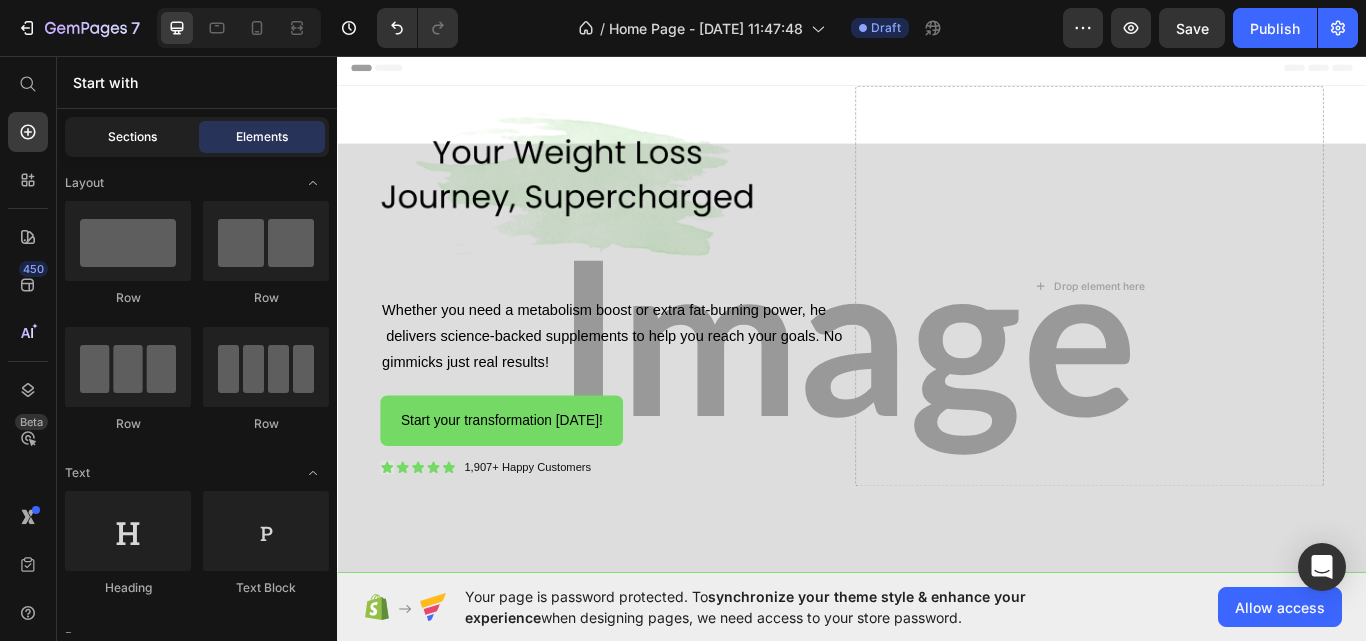 click on "Sections" 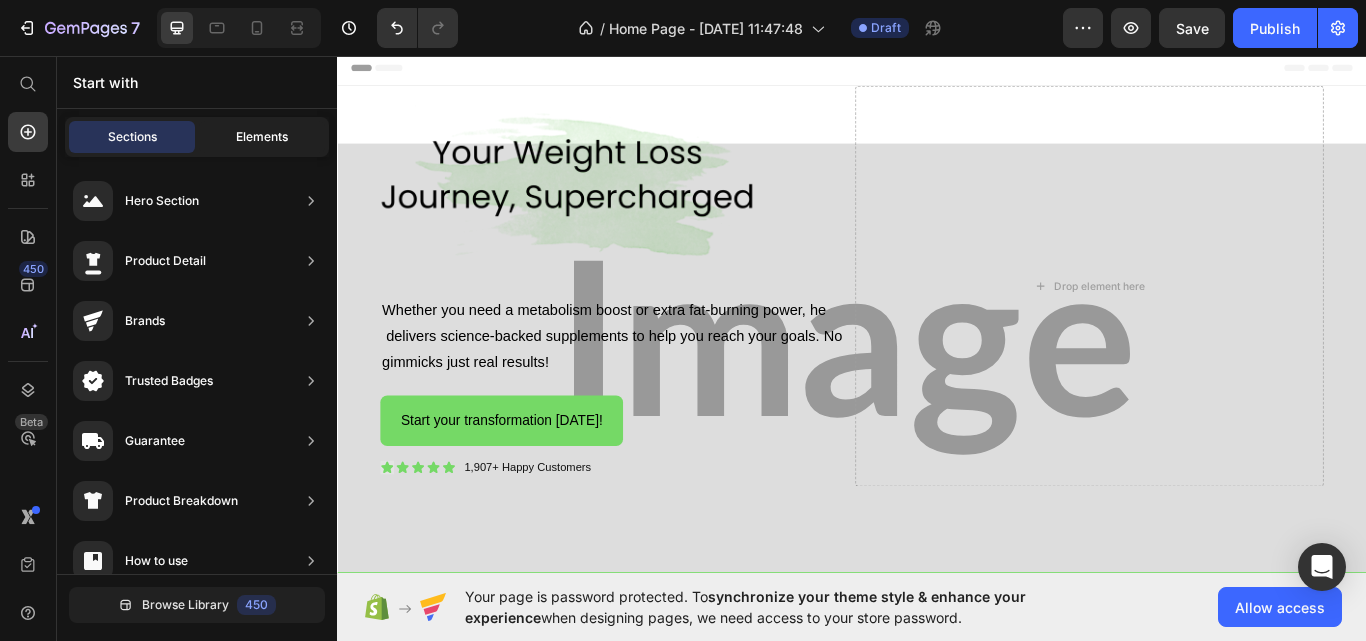 click on "Elements" 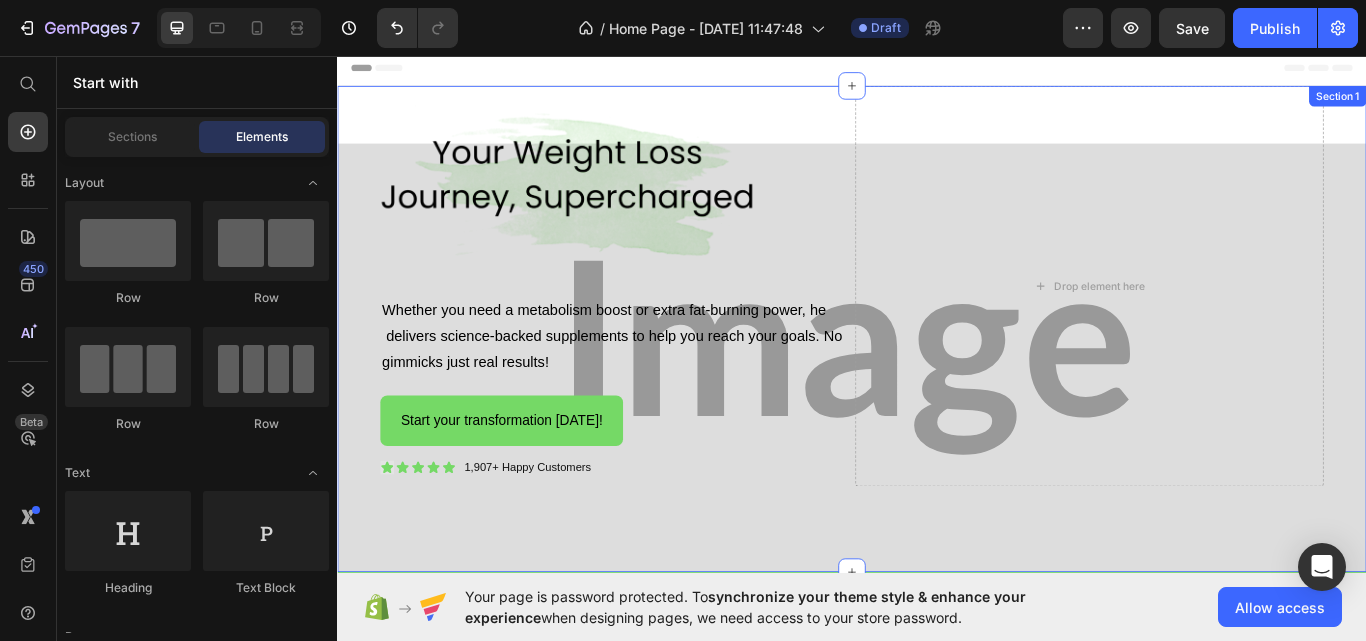 click on "Image Whether you need a metabolism boost or extra fat-burning power, he  delivers science-backed supplements to help you reach your goals. No gimmicks just real results! Text Block Start your transformation today! Button
Icon
Icon
Icon
Icon
Icon Icon List 1,907+ Happy Customers Text Block Row
Drop element here Row" at bounding box center (937, 375) 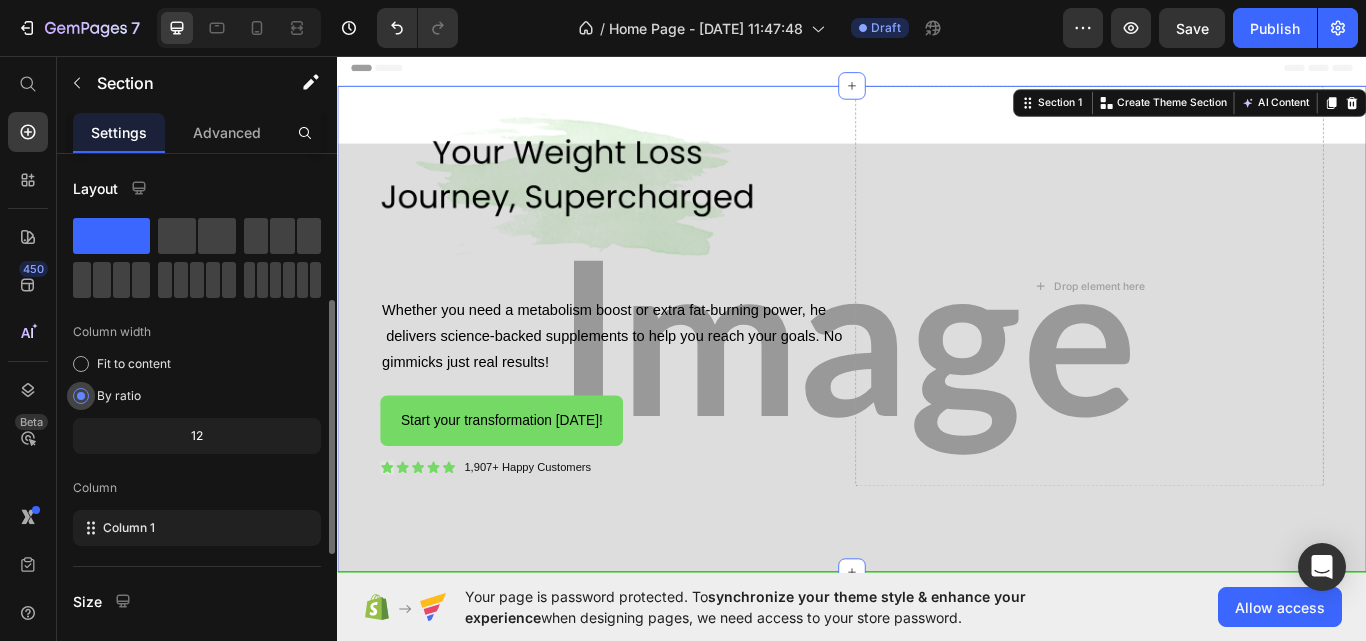 scroll, scrollTop: 500, scrollLeft: 0, axis: vertical 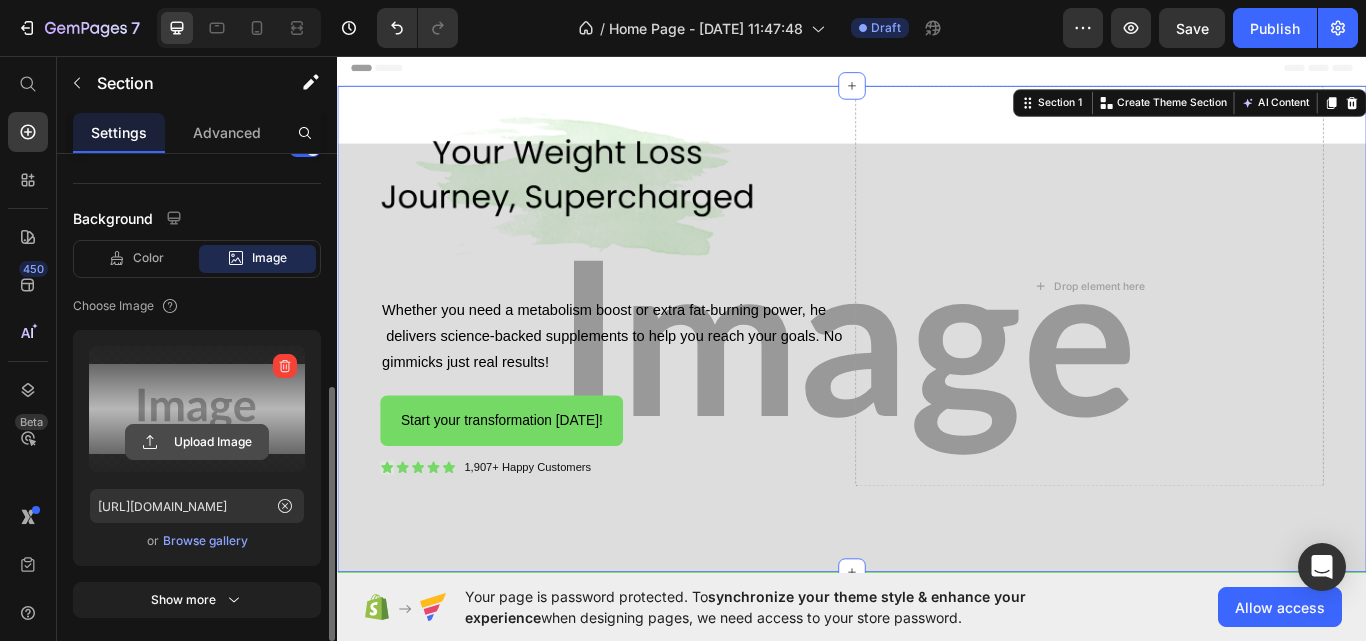 click 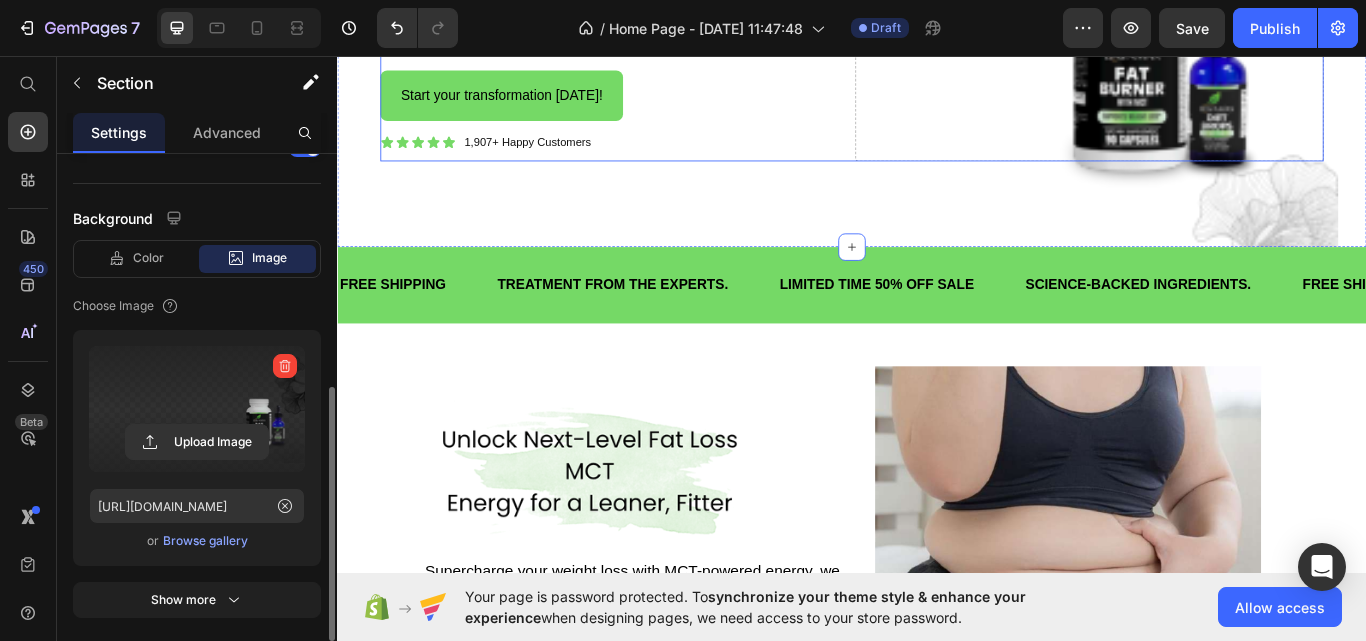 scroll, scrollTop: 0, scrollLeft: 0, axis: both 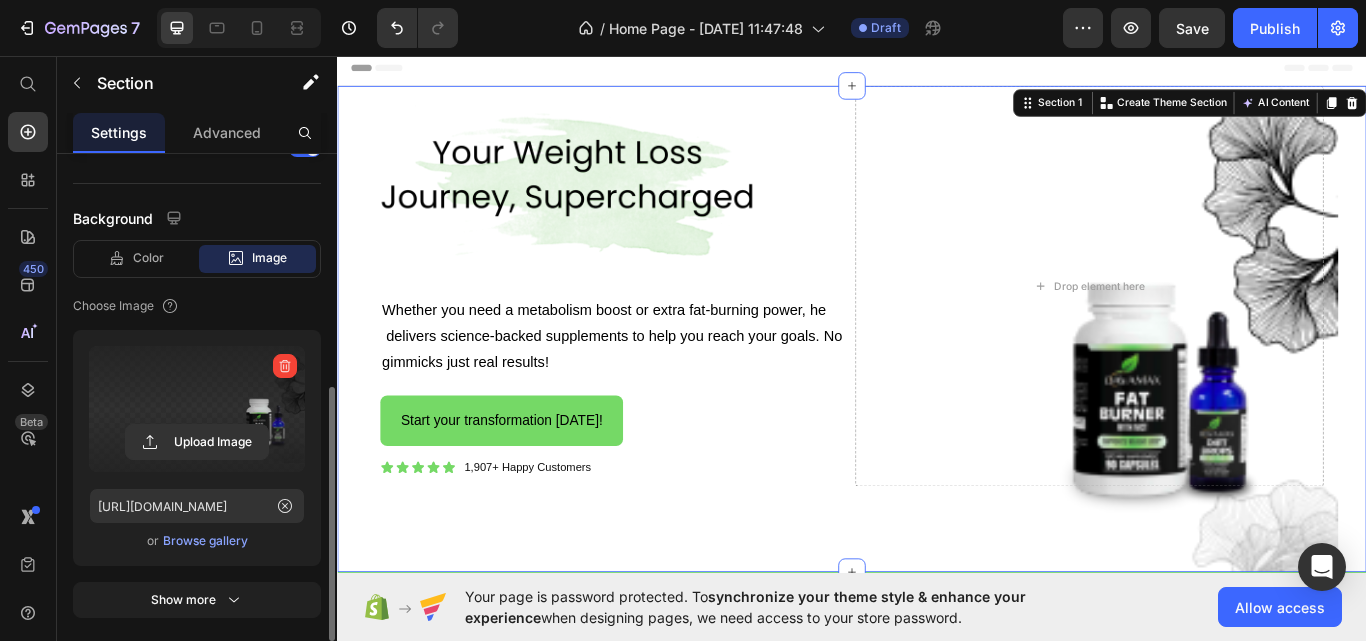 click on "Image Whether you need a metabolism boost or extra fat-burning power, he  delivers science-backed supplements to help you reach your goals. No gimmicks just real results! Text Block Start your transformation today! Button
Icon
Icon
Icon
Icon
Icon Icon List 1,907+ Happy Customers Text Block Row
Drop element here Row" at bounding box center (937, 375) 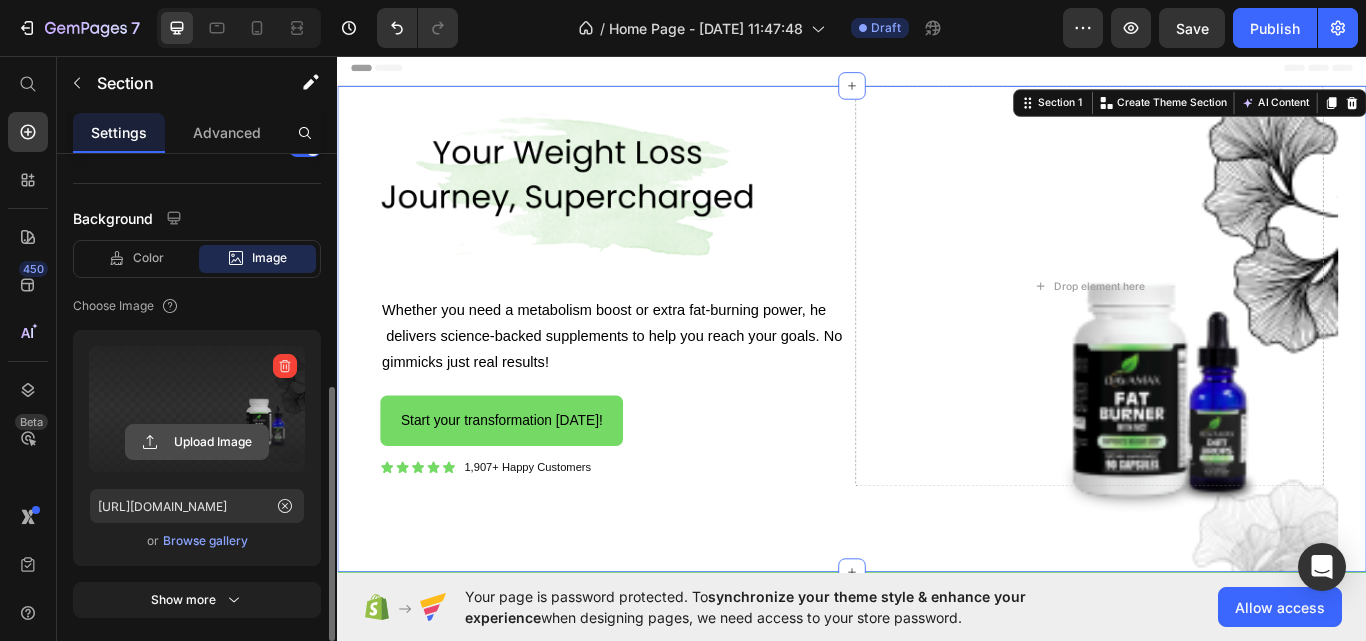click 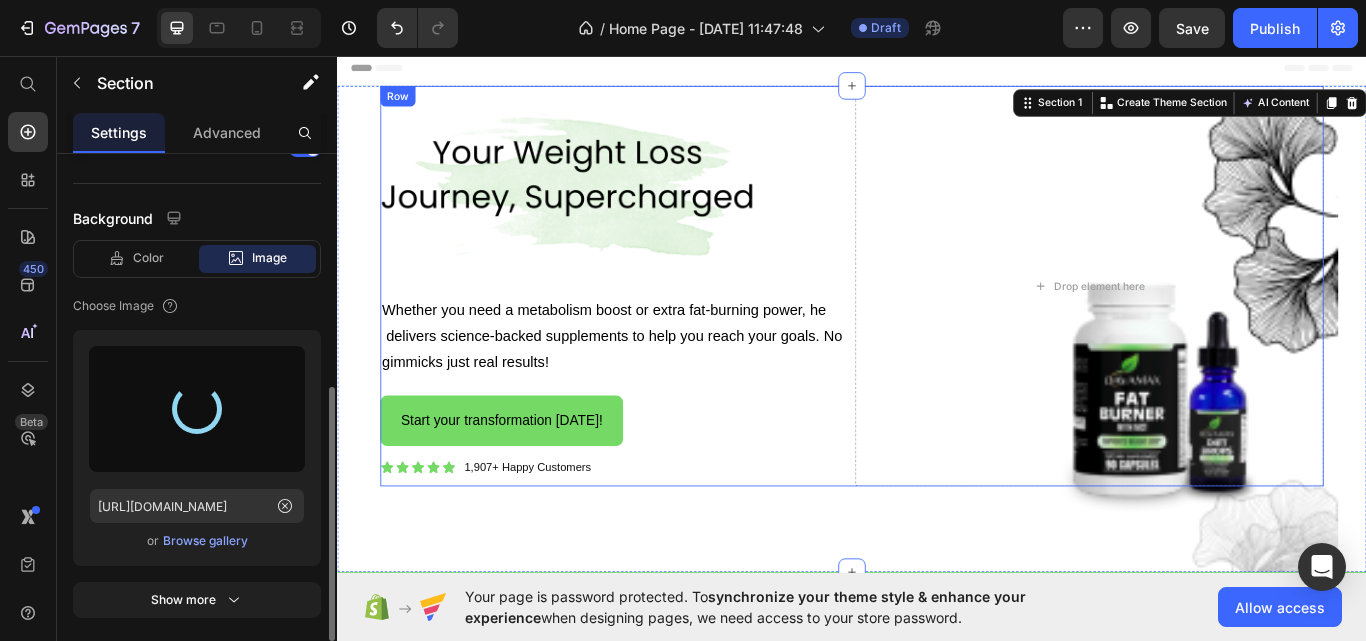 type on "https://cdn.shopify.com/s/files/1/0927/8164/2094/files/gempages_574840952682710245-002e6563-922e-4b7c-a0fb-658d8a9ebfab.png" 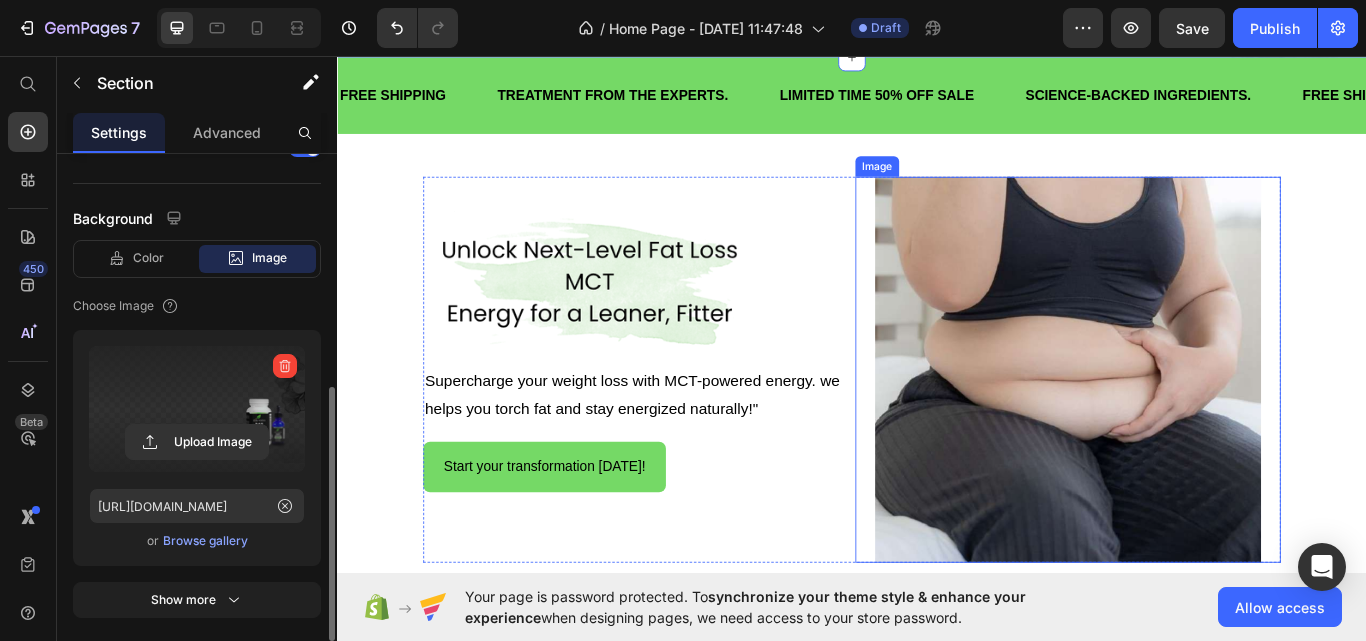 scroll, scrollTop: 0, scrollLeft: 0, axis: both 